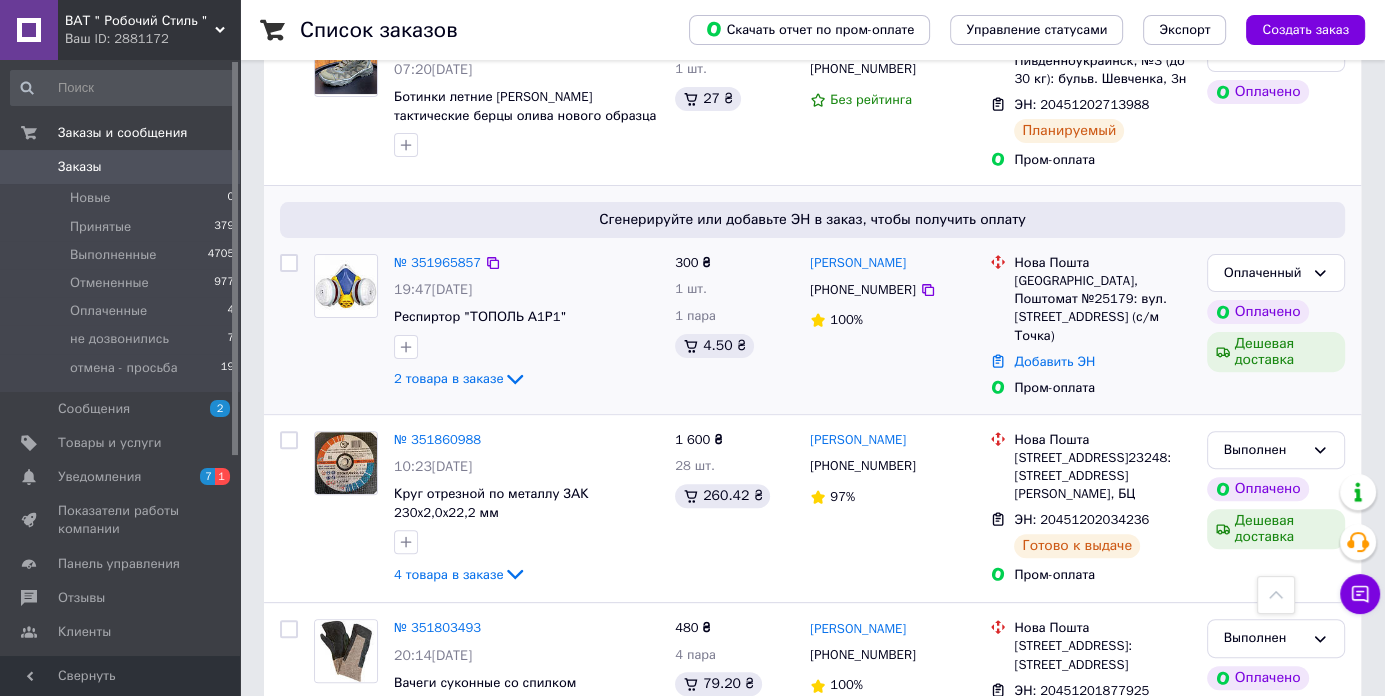 scroll, scrollTop: 500, scrollLeft: 0, axis: vertical 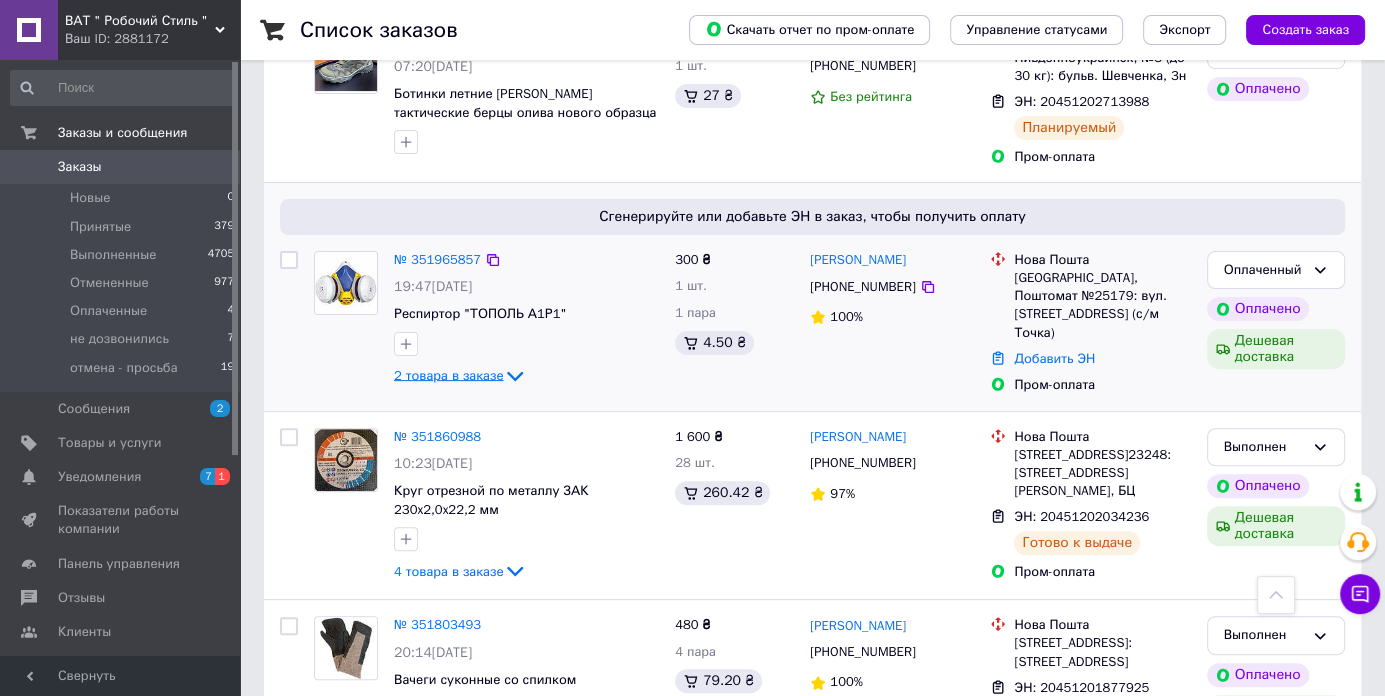click on "2 товара в заказе" at bounding box center (448, 375) 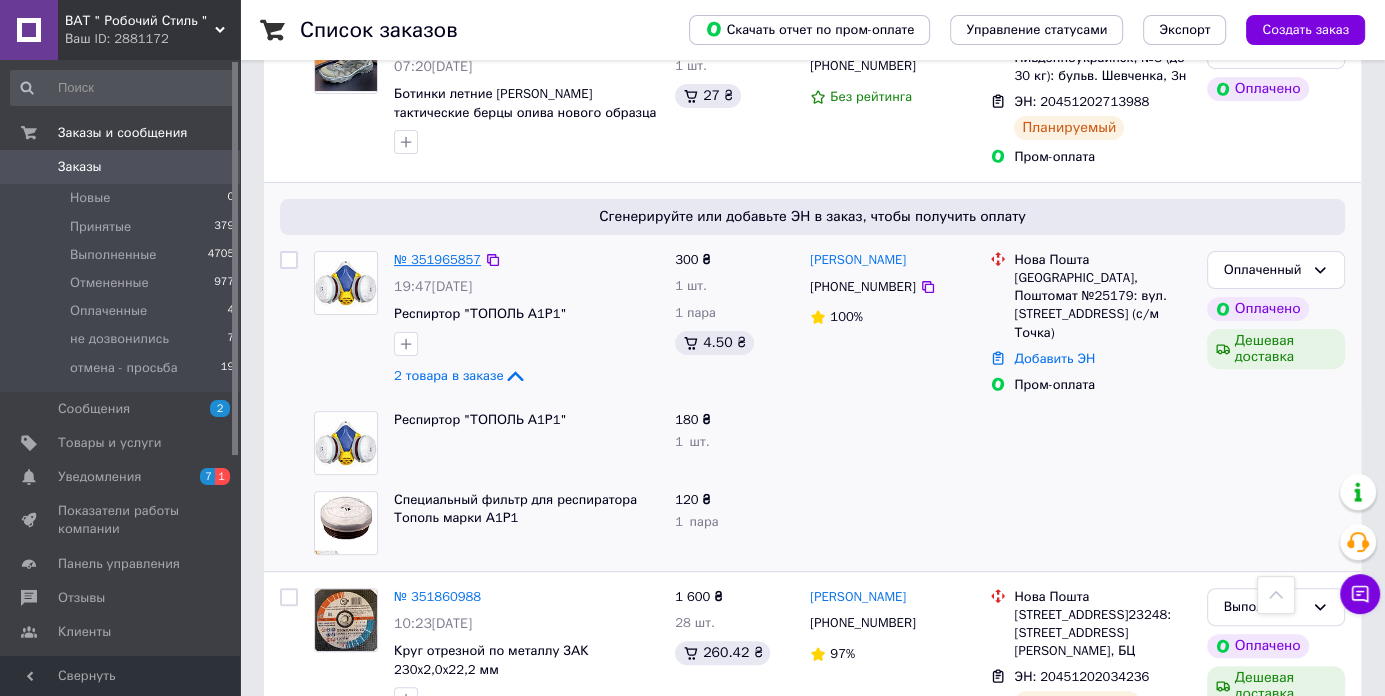 click on "№ 351965857" at bounding box center [437, 259] 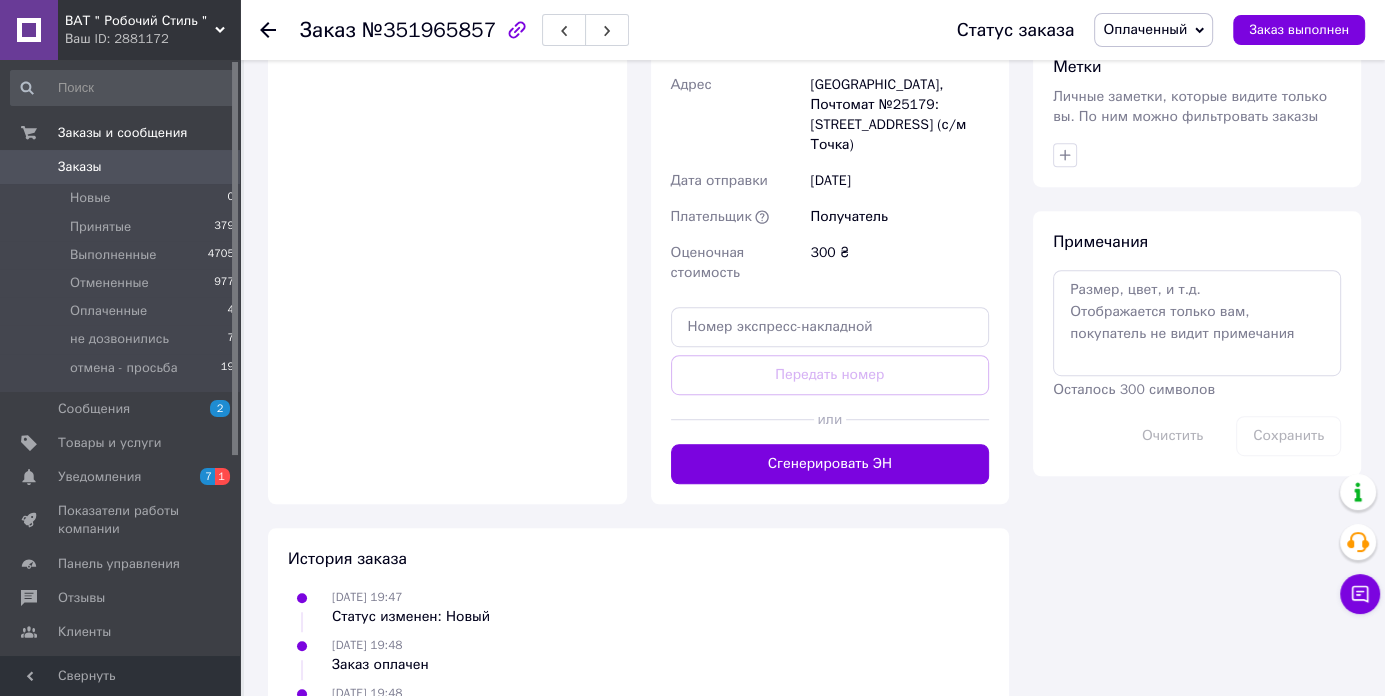 scroll, scrollTop: 1092, scrollLeft: 0, axis: vertical 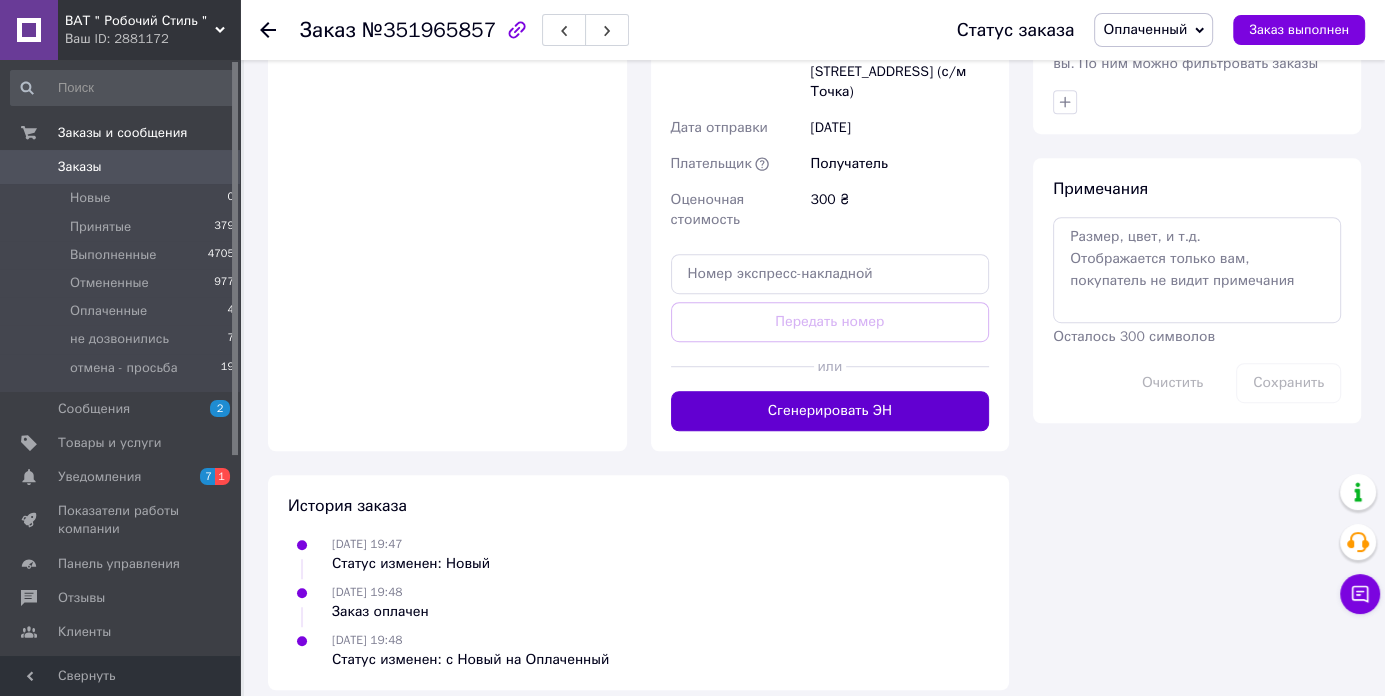 click on "Сгенерировать ЭН" at bounding box center [830, 411] 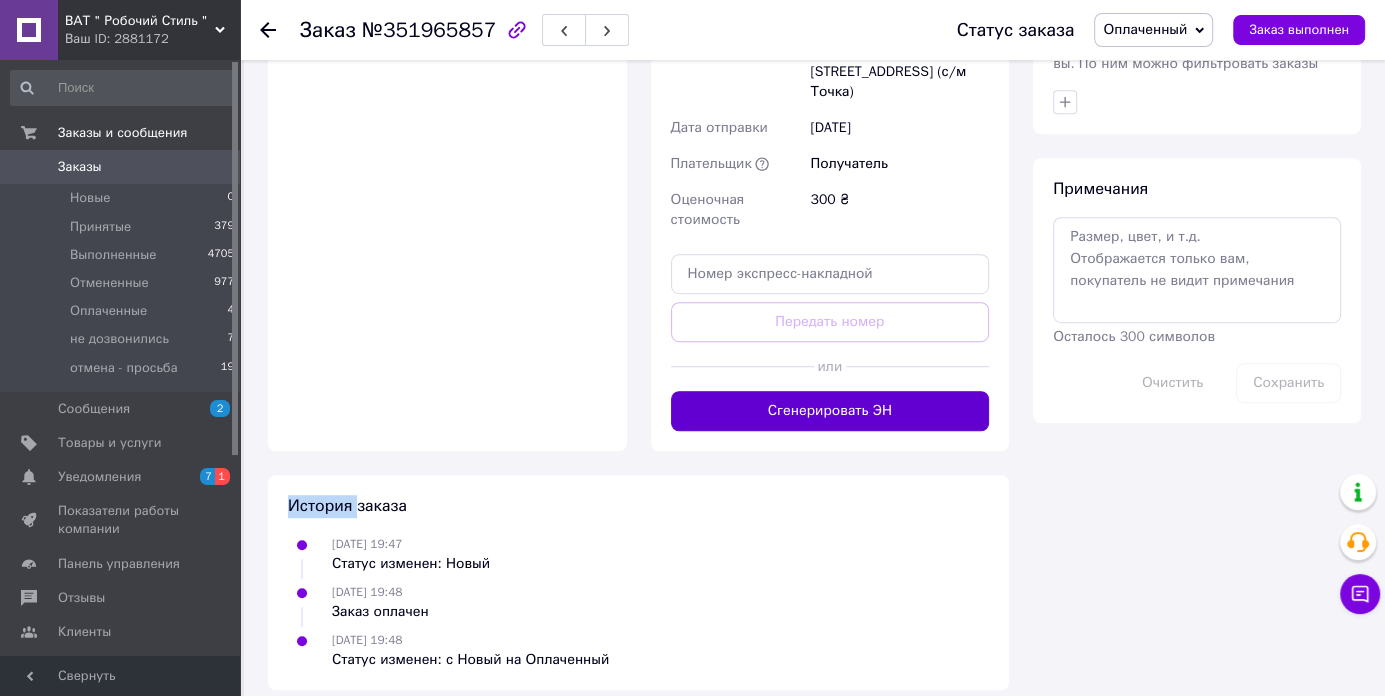 click on "Доставка Редактировать «Дешевая доставка»   для продавца [GEOGRAPHIC_DATA] на Prom. Доставку оплачивают: 30 ₴   — продавец , при заказе от 700 ₴, когда он
получен покупателем (списываются с [PERSON_NAME]); остаток — Prom. Для покупателя доставка бесплатно. Плательщик сменится на Третье лицо в момент отправки.
Добавляйте ЭН не позже, чем в день отправки. Нова Пошта (платная) Получатель [PERSON_NAME] Телефон получателя [PHONE_NUMBER] Адрес [STREET_ADDRESS]: [STREET_ADDRESS] (с/м Точка) Дата отправки [DATE] Плательщик   Получатель Оценочная стоимость 300 ₴ или" at bounding box center [830, -8] 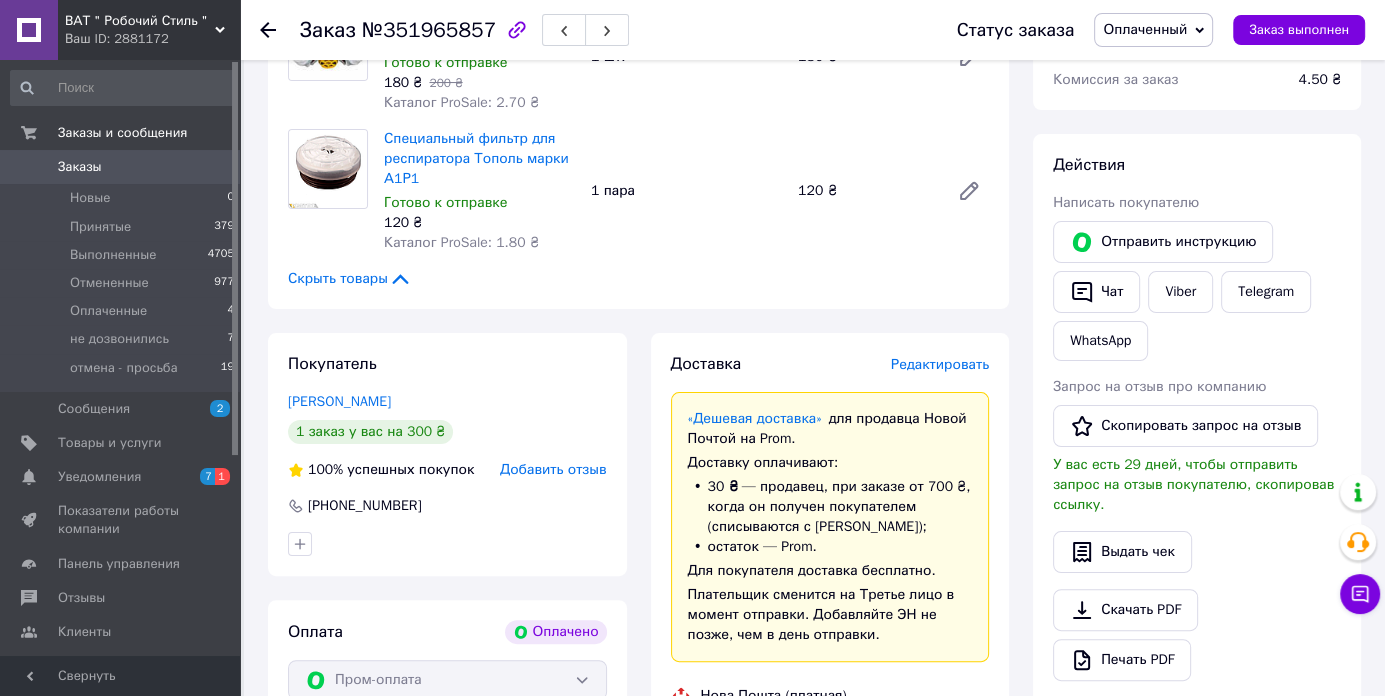 scroll, scrollTop: 0, scrollLeft: 0, axis: both 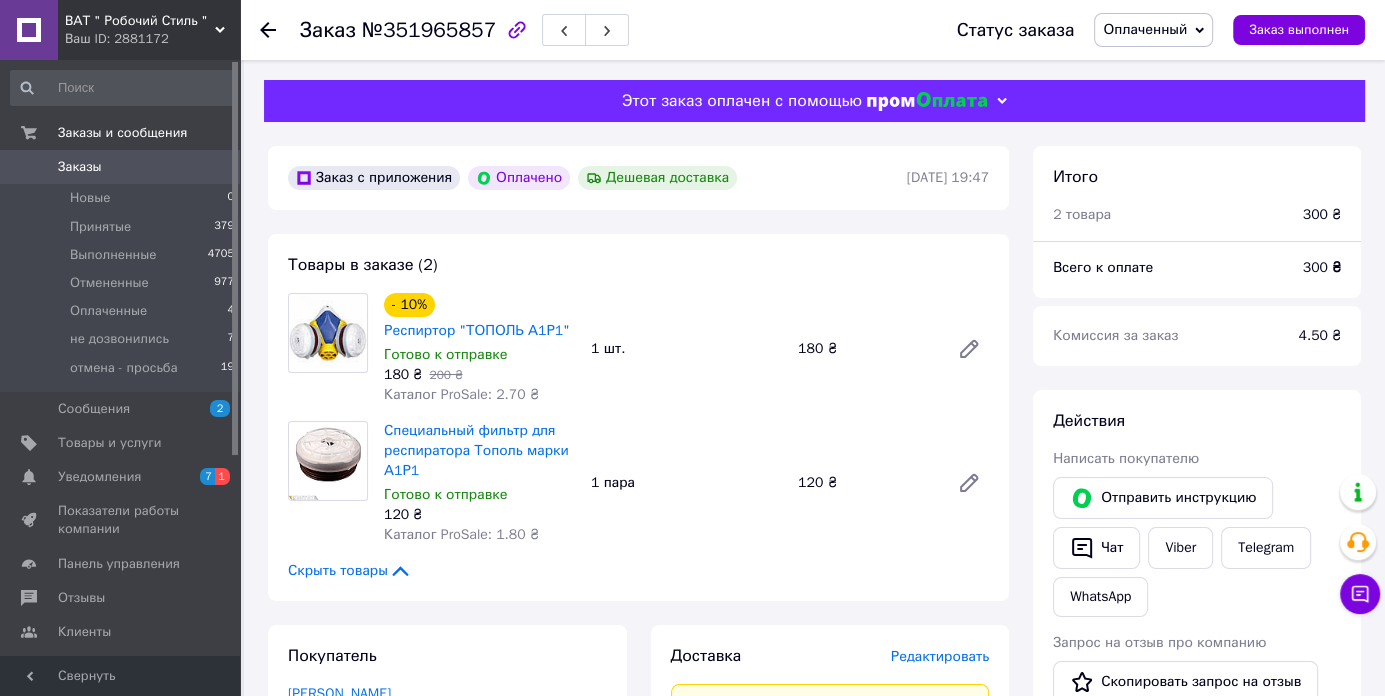click on "Заказы" at bounding box center (80, 167) 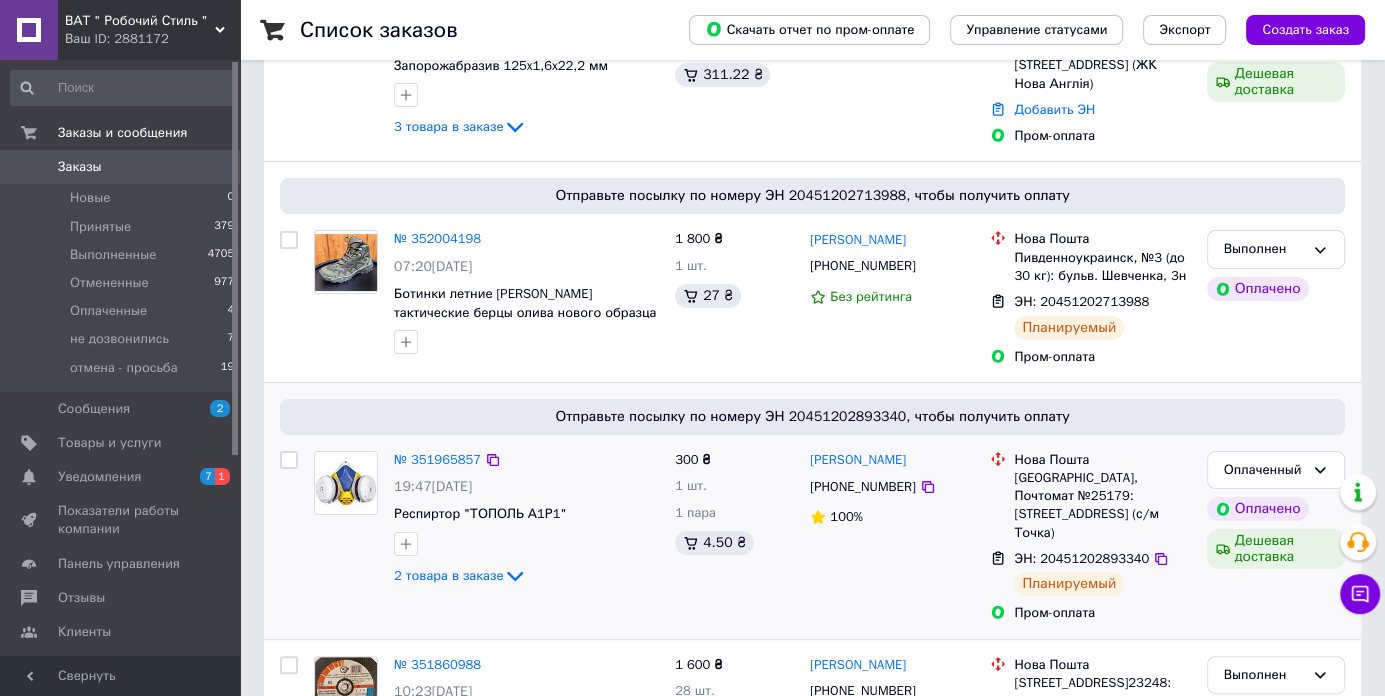 scroll, scrollTop: 0, scrollLeft: 0, axis: both 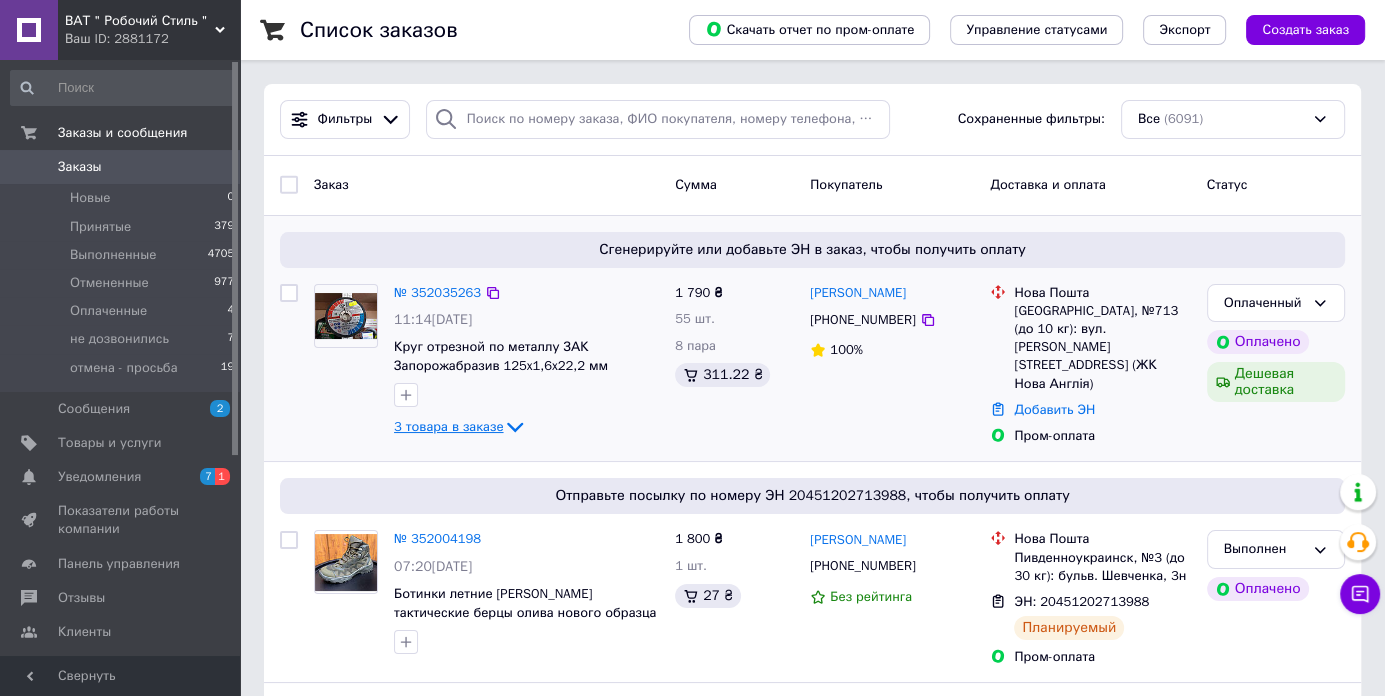 click on "3 товара в заказе" at bounding box center [448, 426] 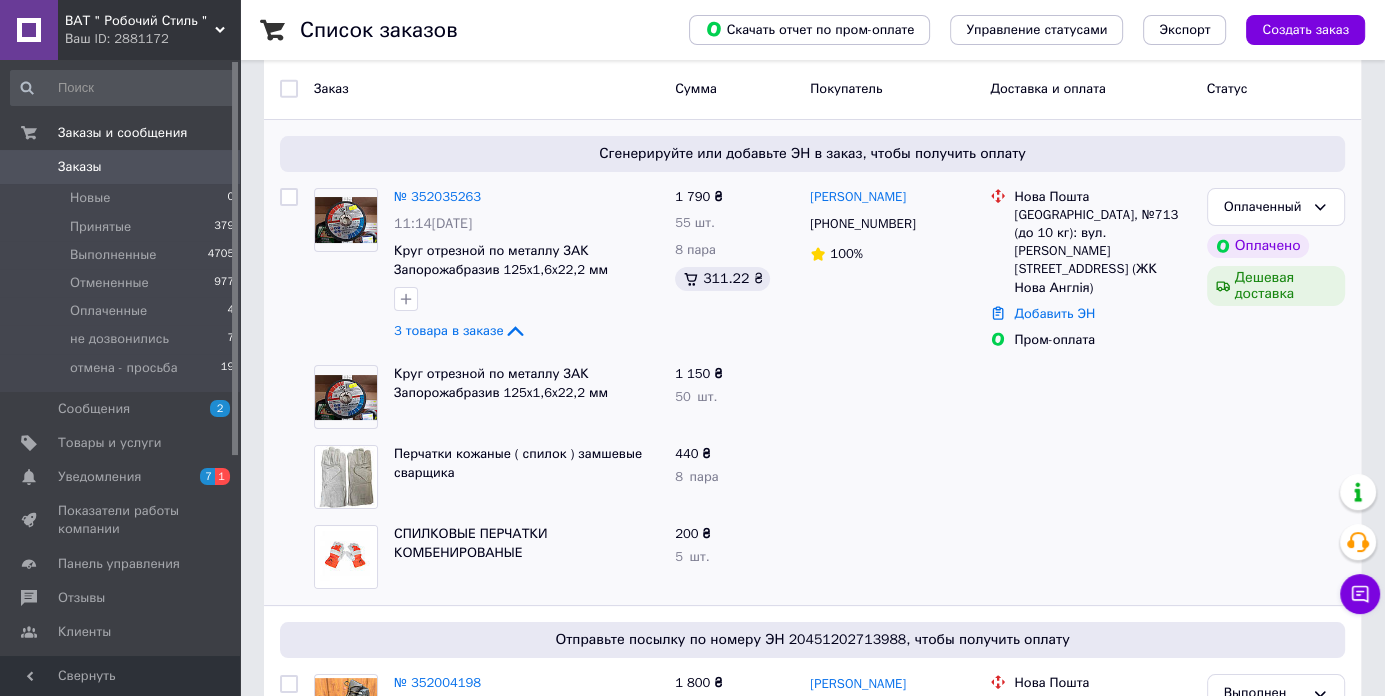 scroll, scrollTop: 0, scrollLeft: 0, axis: both 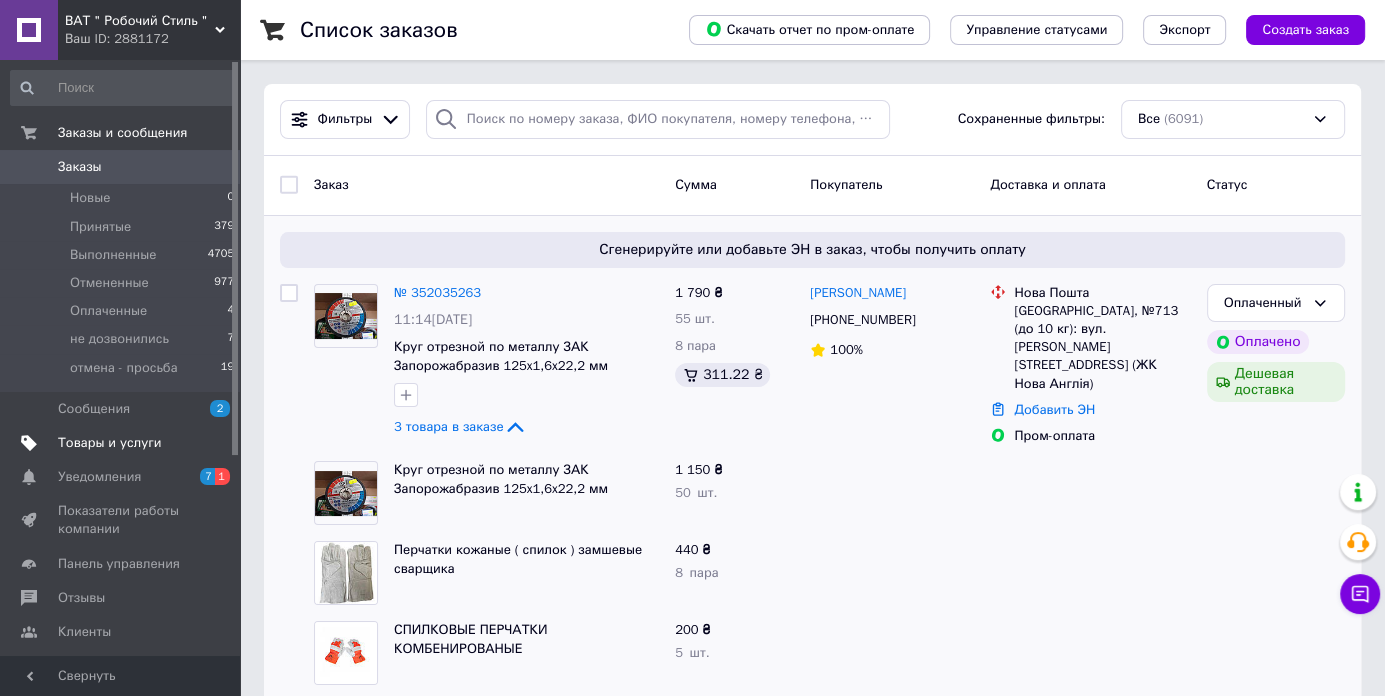 click on "Товары и услуги" at bounding box center [110, 443] 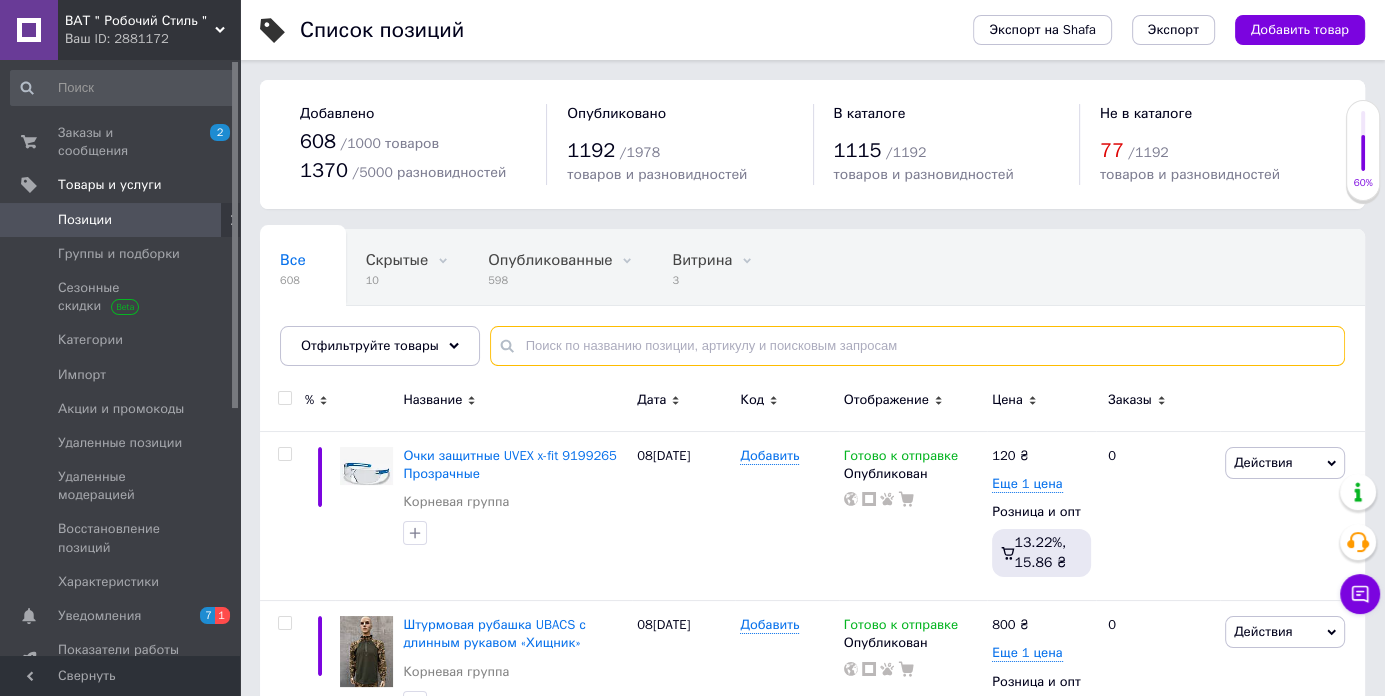 click at bounding box center [917, 346] 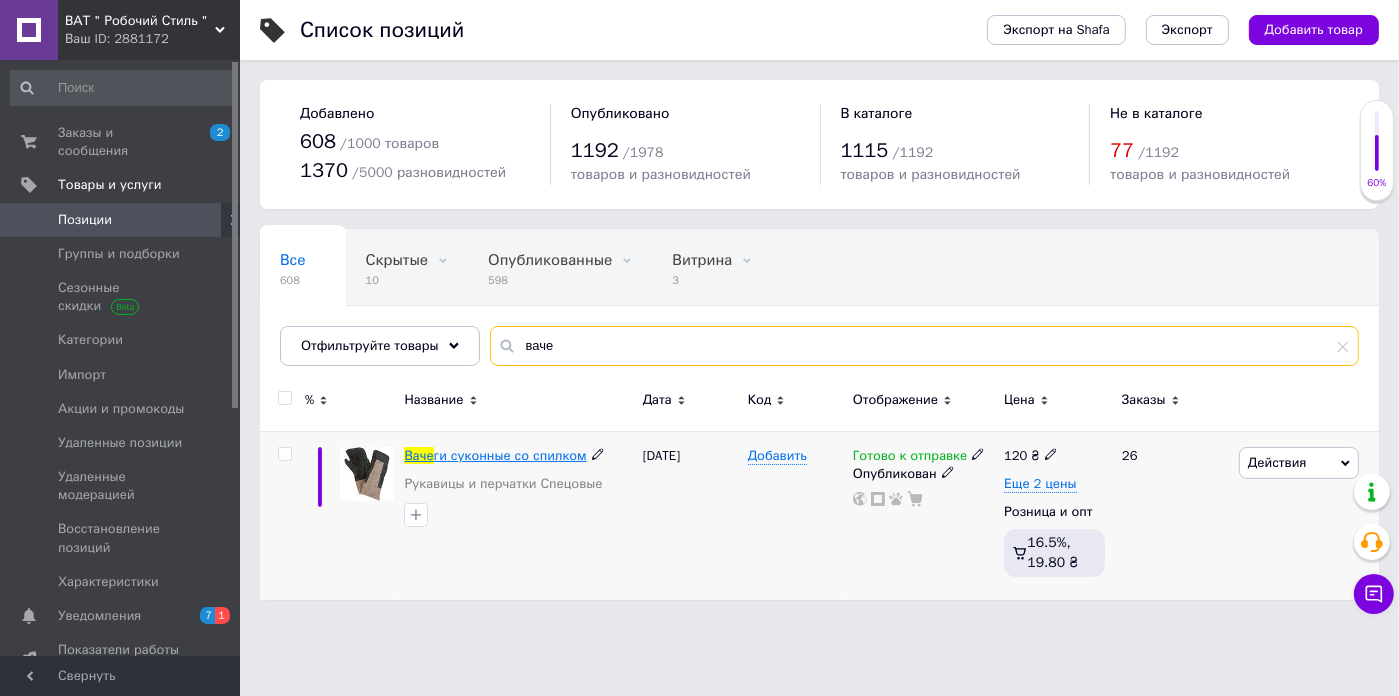 type on "ваче" 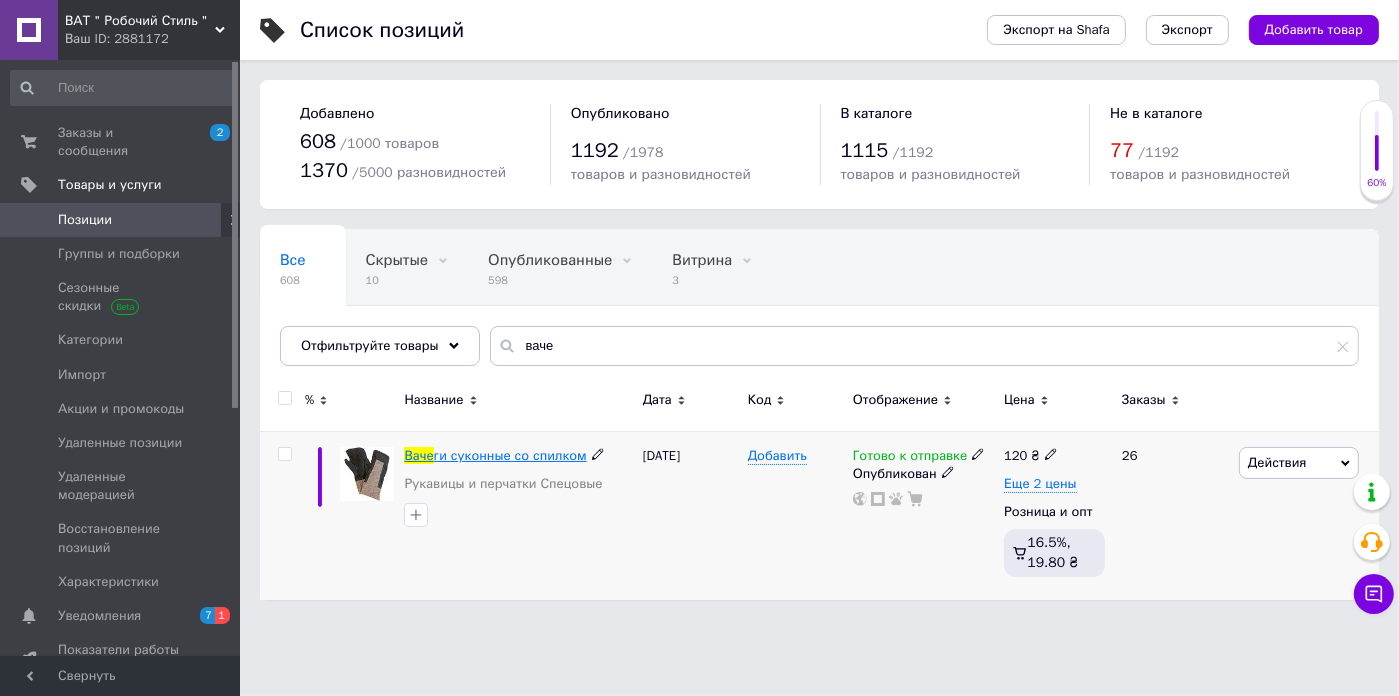 click on "ги суконные со спилком" at bounding box center (510, 455) 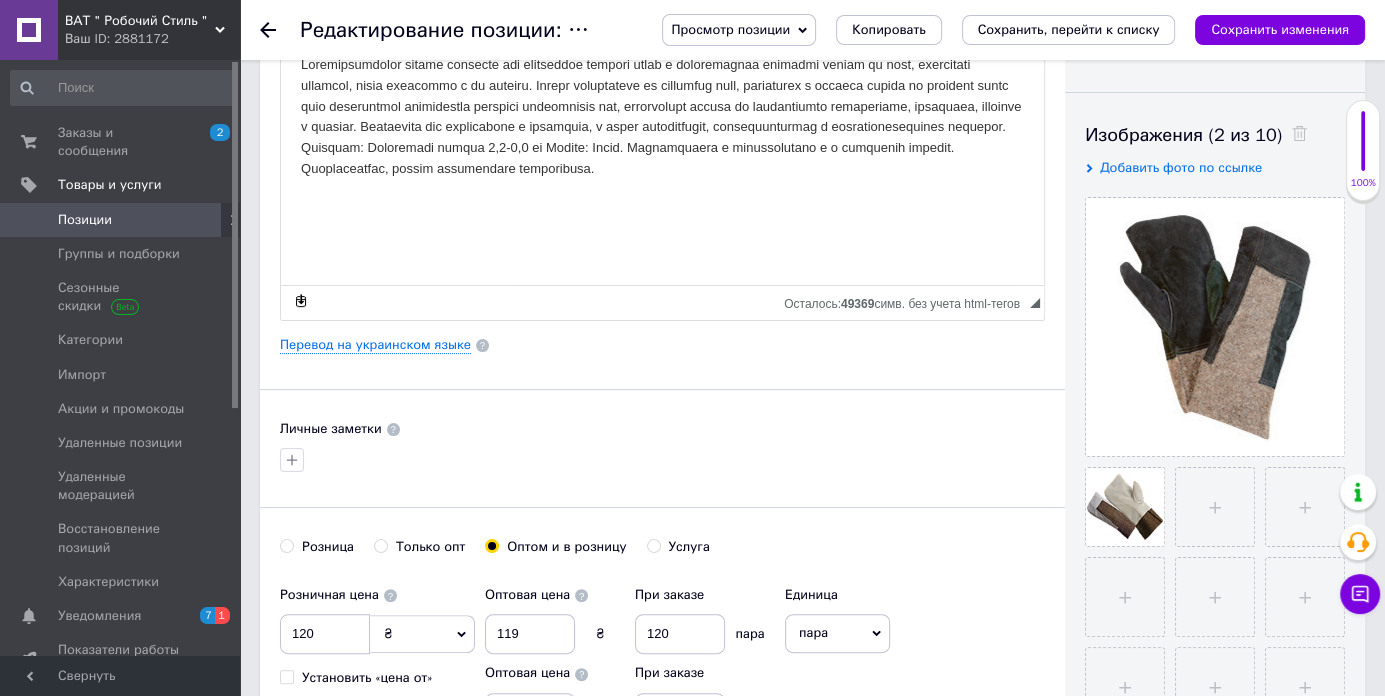 scroll, scrollTop: 0, scrollLeft: 0, axis: both 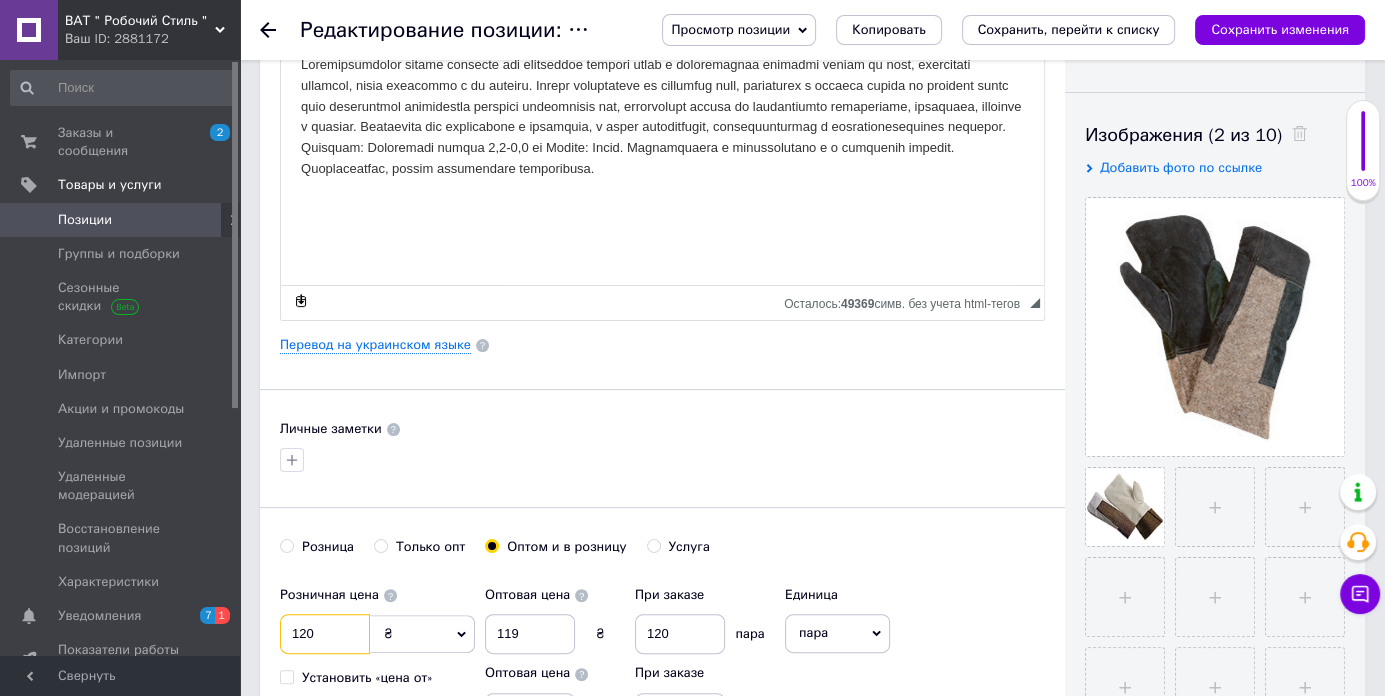drag, startPoint x: 327, startPoint y: 626, endPoint x: 265, endPoint y: 624, distance: 62.03225 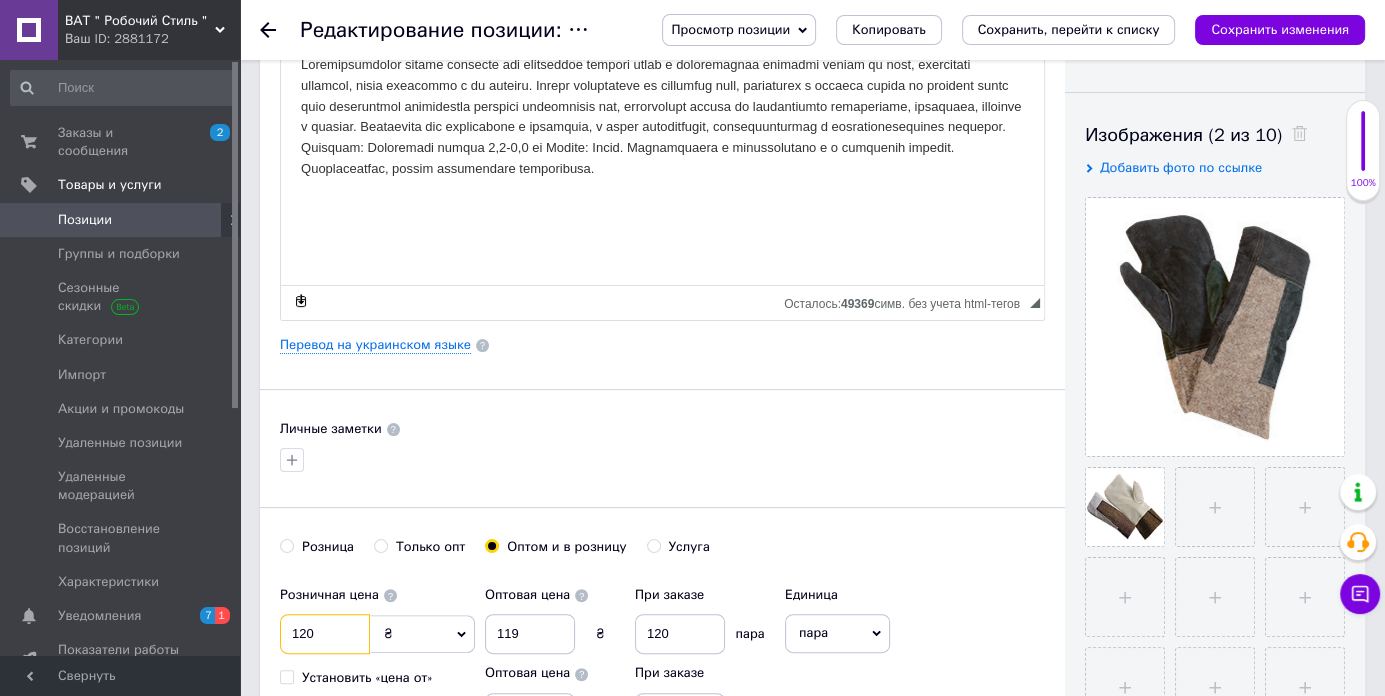 click on "Основная информация Название позиции (Русский) ✱ Вачеги суконные со спилком Код/Артикул Описание (Русский) ✱ Rich Text Editor, C0A058EC-6165-4DD1-8777-31E5BEAB56A9 Панели инструментов редактора Форматирование Форматирование Размер Размер   Полужирный  Комбинация клавиш Ctrl+B   Курсив  Комбинация клавиш Ctrl+I   Подчеркнутый  Комбинация клавиш Ctrl+U   Убрать форматирование   Отменить  Комбинация клавиш Ctrl+Z   Вставить / удалить нумерованный список   Вставить / удалить маркированный список   По левому краю   По центру   По правому краю   Уменьшить отступ   Увеличить отступ   Таблица" at bounding box center (662, 401) 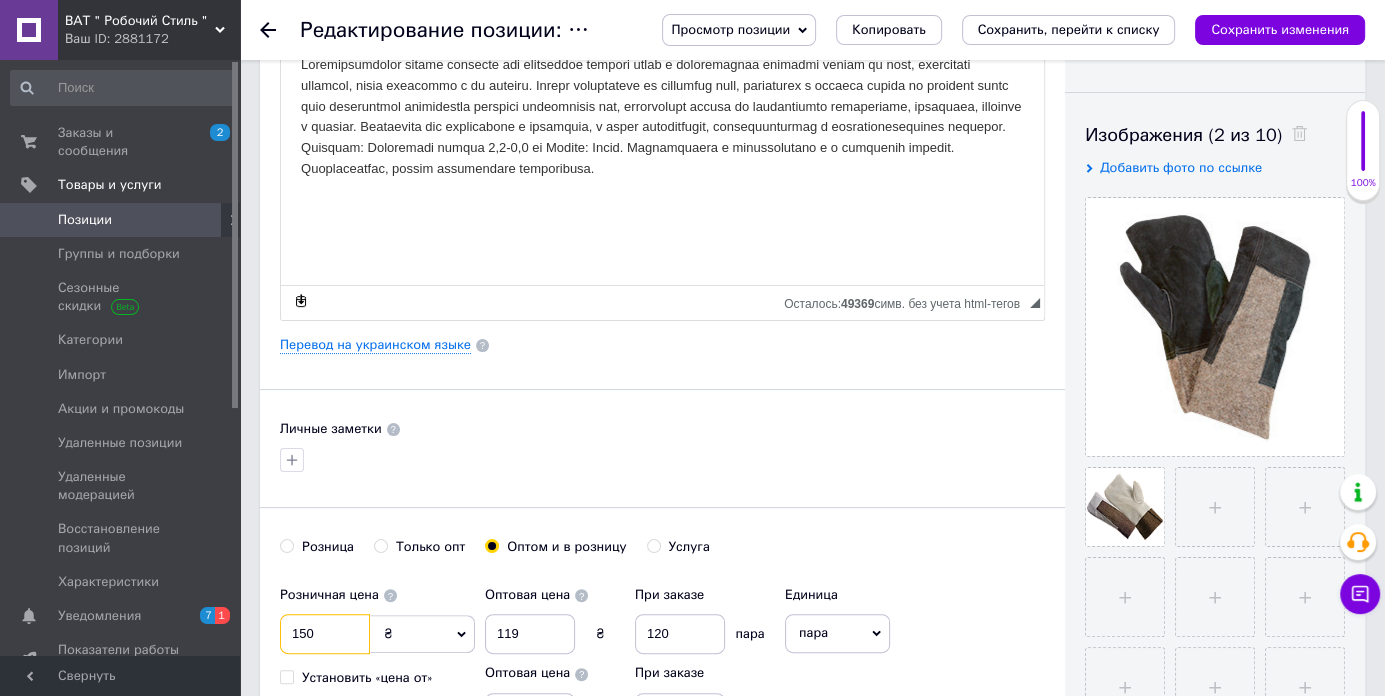 type on "150" 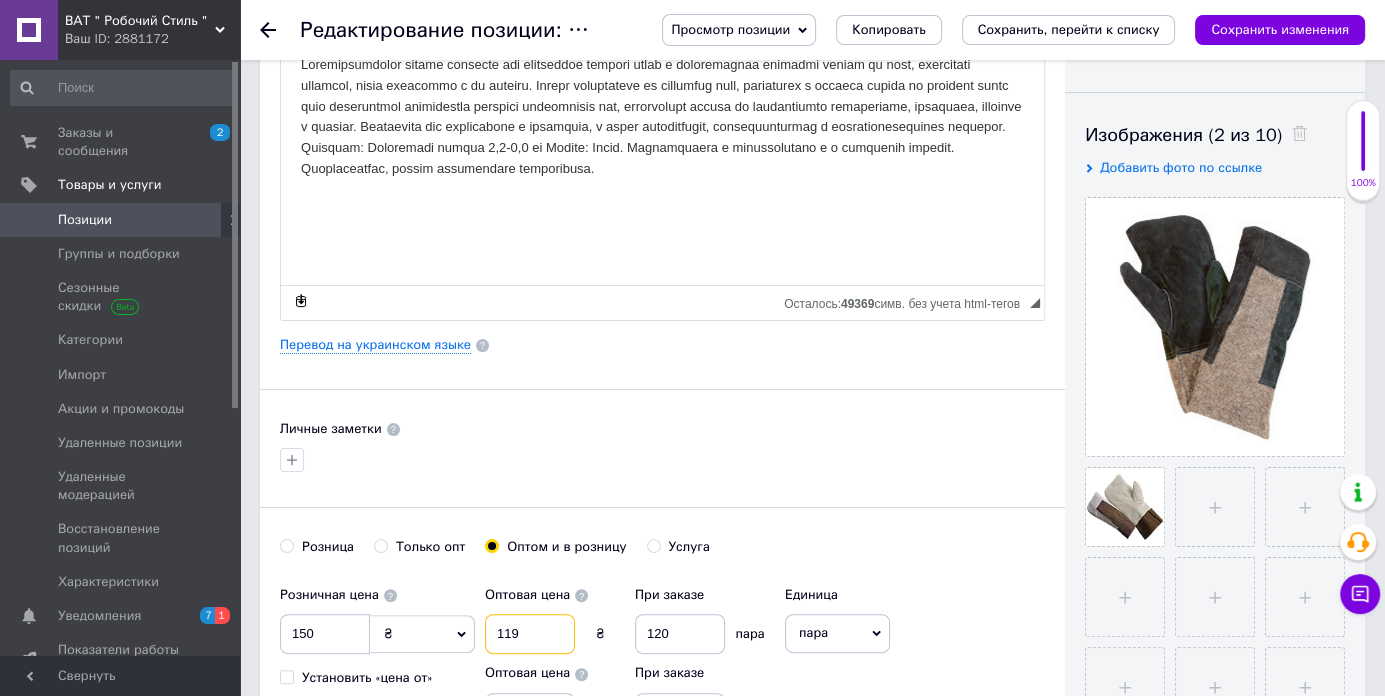 drag, startPoint x: 550, startPoint y: 629, endPoint x: 269, endPoint y: 596, distance: 282.9311 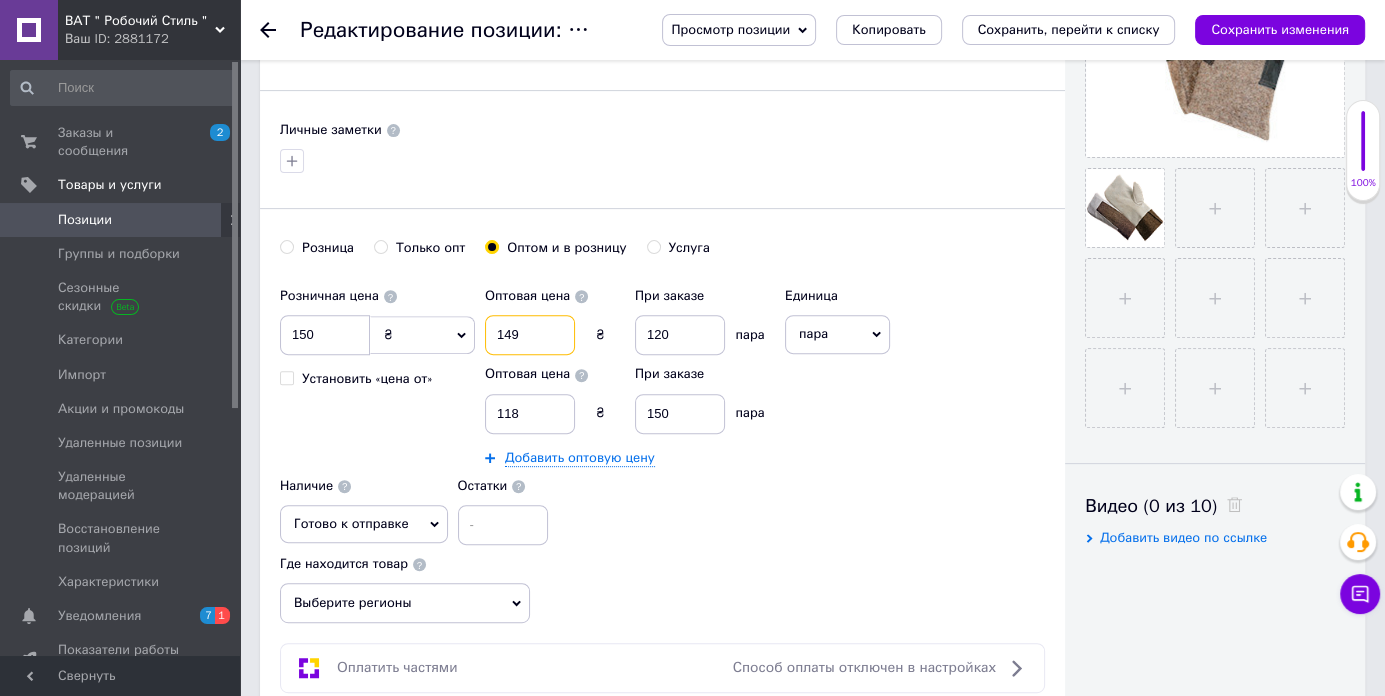 scroll, scrollTop: 600, scrollLeft: 0, axis: vertical 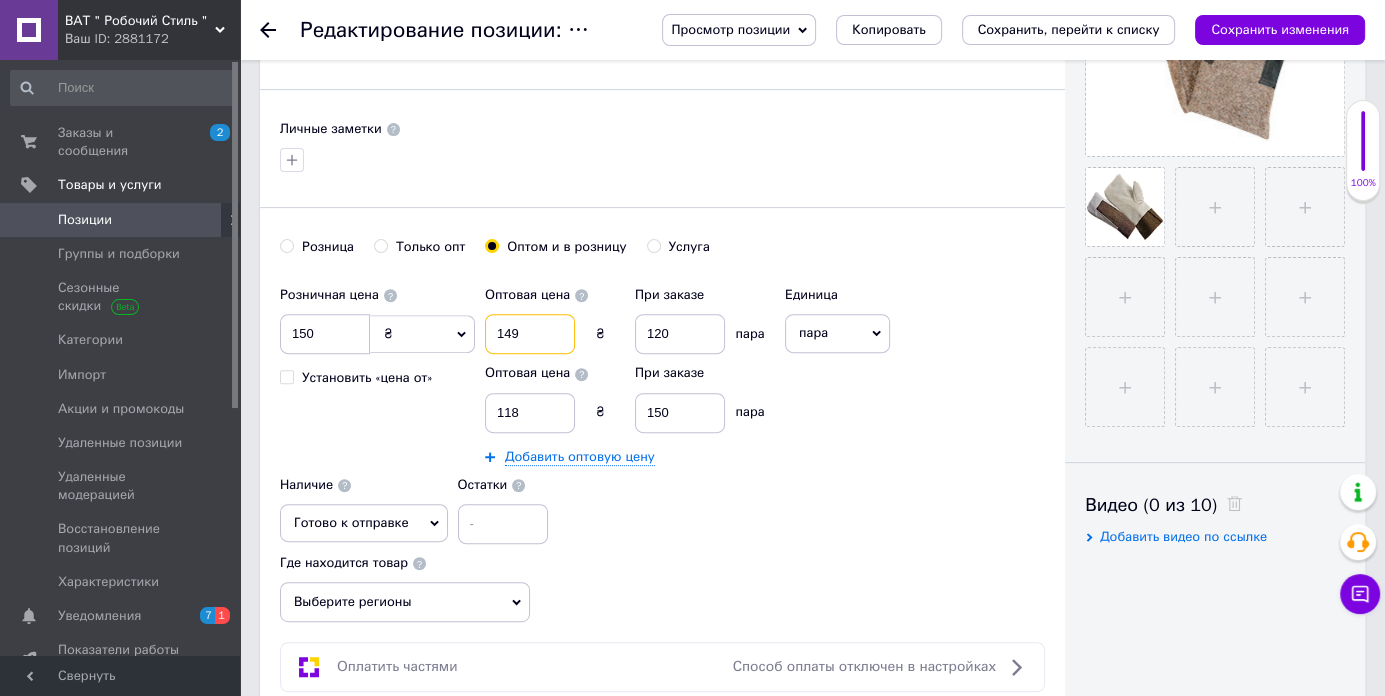 type on "149" 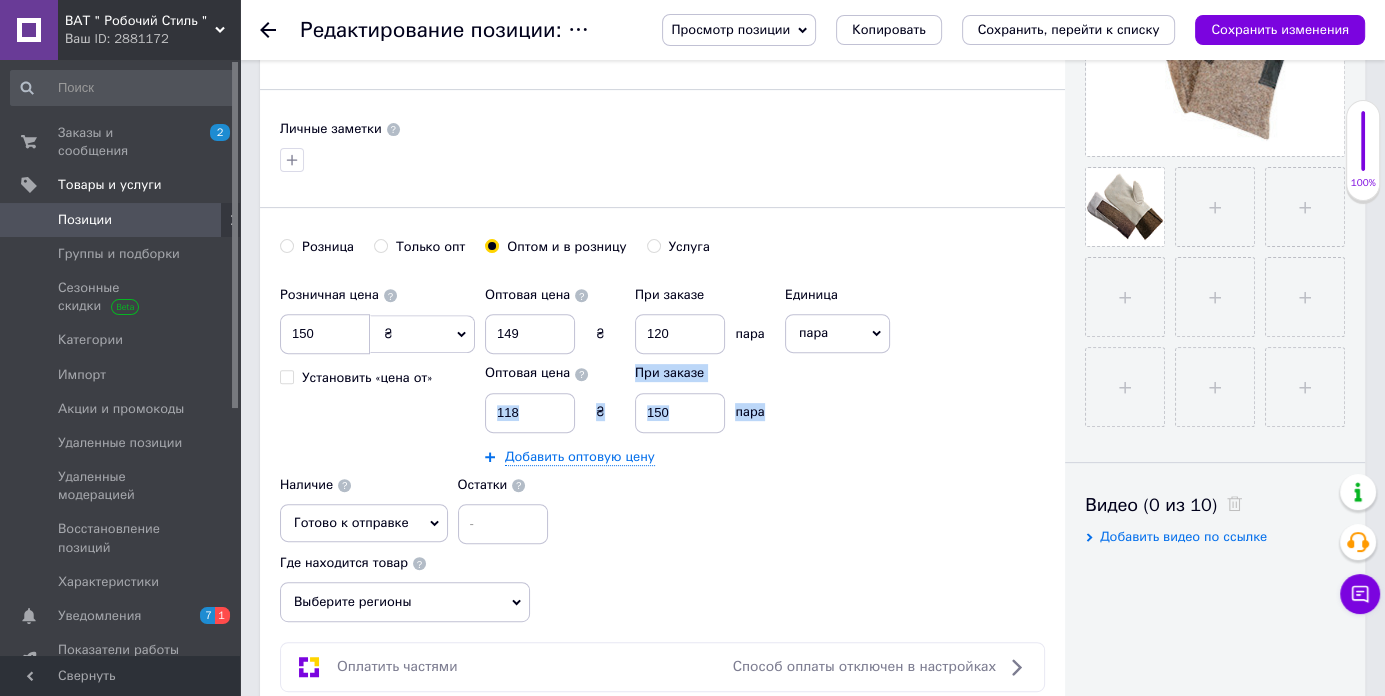 click on "Оптовая цена 149 ₴ При заказе 120 пара Оптовая цена 118 ₴ При заказе 150 пара Добавить оптовую цену" at bounding box center (630, 371) 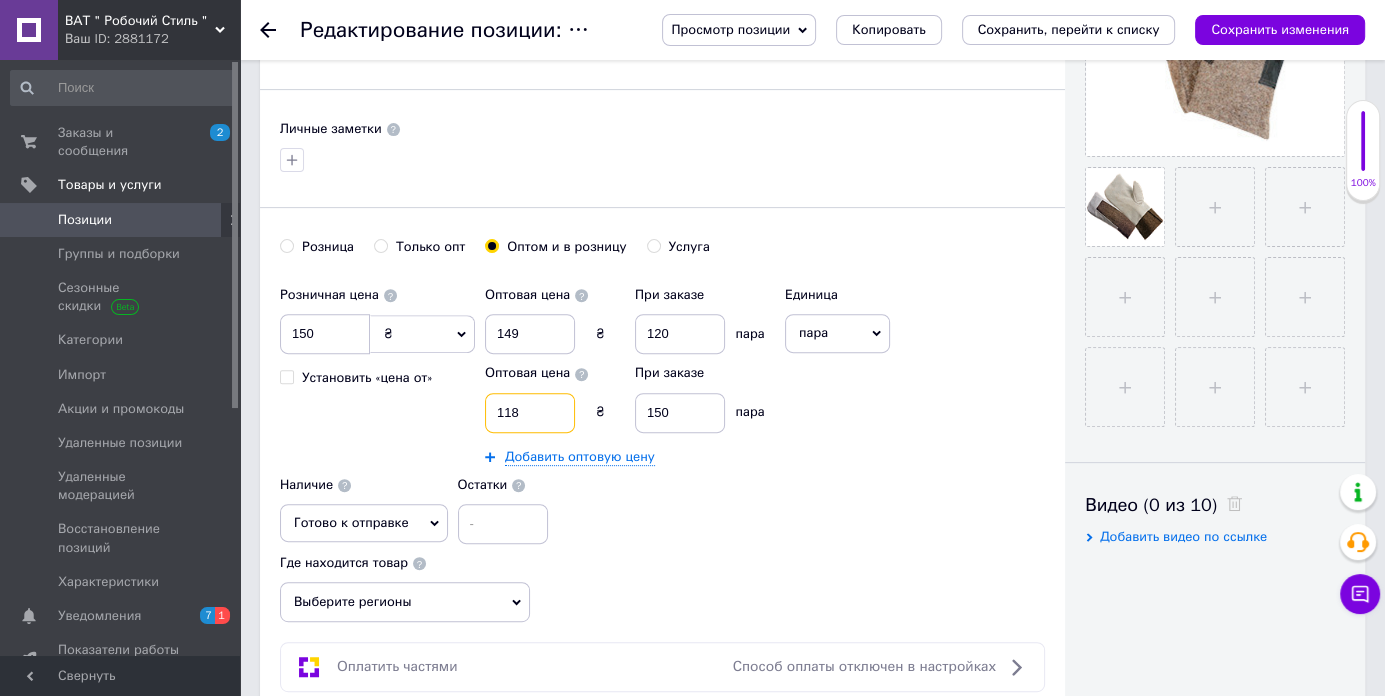 drag, startPoint x: 532, startPoint y: 412, endPoint x: 385, endPoint y: 407, distance: 147.085 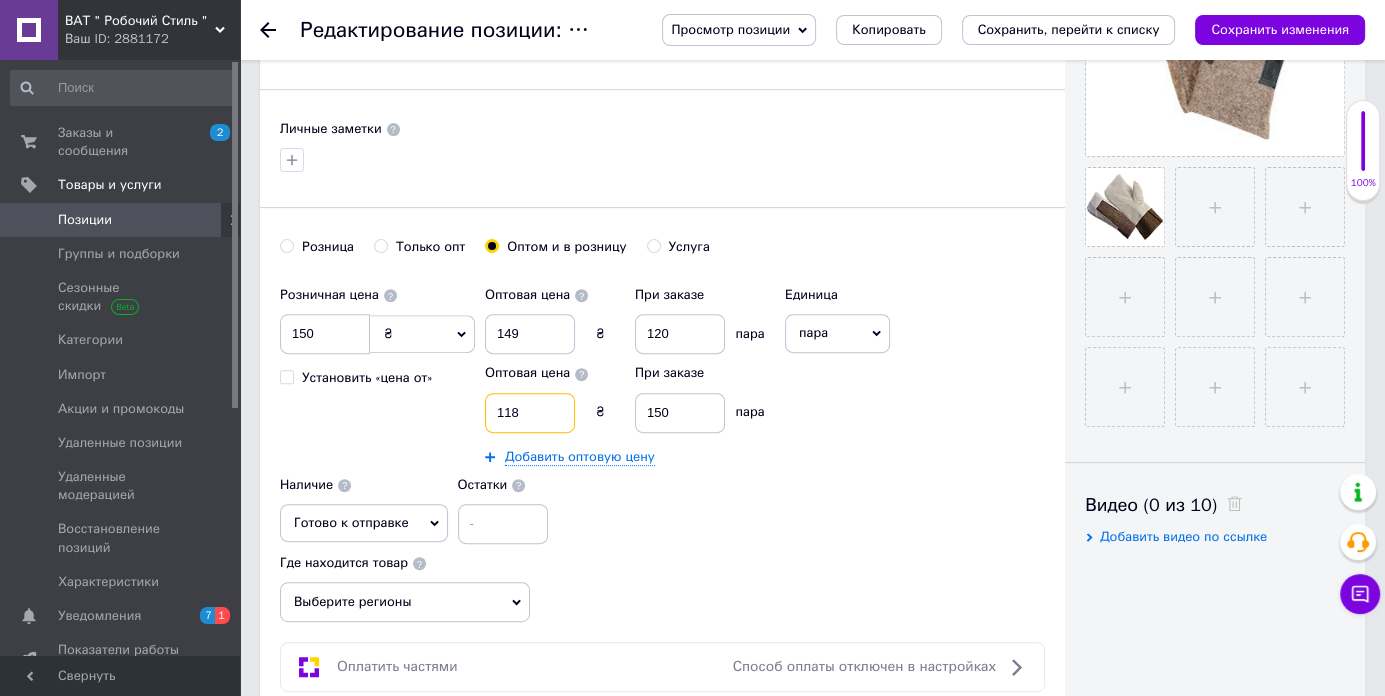 click on "Розничная цена 150 ₴ $ € CHF £ ¥ PLN ₸ MDL HUF KGS CN¥ TRY ₩ lei Установить «цена от» Оптовая цена 149 ₴ При заказе 120 пара Оптовая цена 118 ₴ При заказе 150 пара Добавить оптовую цену Единица пара Популярное шт. комплект упаковка кв.м м кг пог.м услуга т а автоцистерна ампула б баллон банка блистер бобина бочка бут бухта в ватт ведро выезд г г га гигакалория год гр/кв.м д дал два месяца день доза е еврокуб ед. к кВт канистра карат кв.дм кв.м кв.см кв.фут квартал кг кг/кв.м км колесо комплект коробка куб.дм куб.м л л лист м м мВт месяц мешок минута мл мм моток н набор неделя номер о п р" at bounding box center (662, 410) 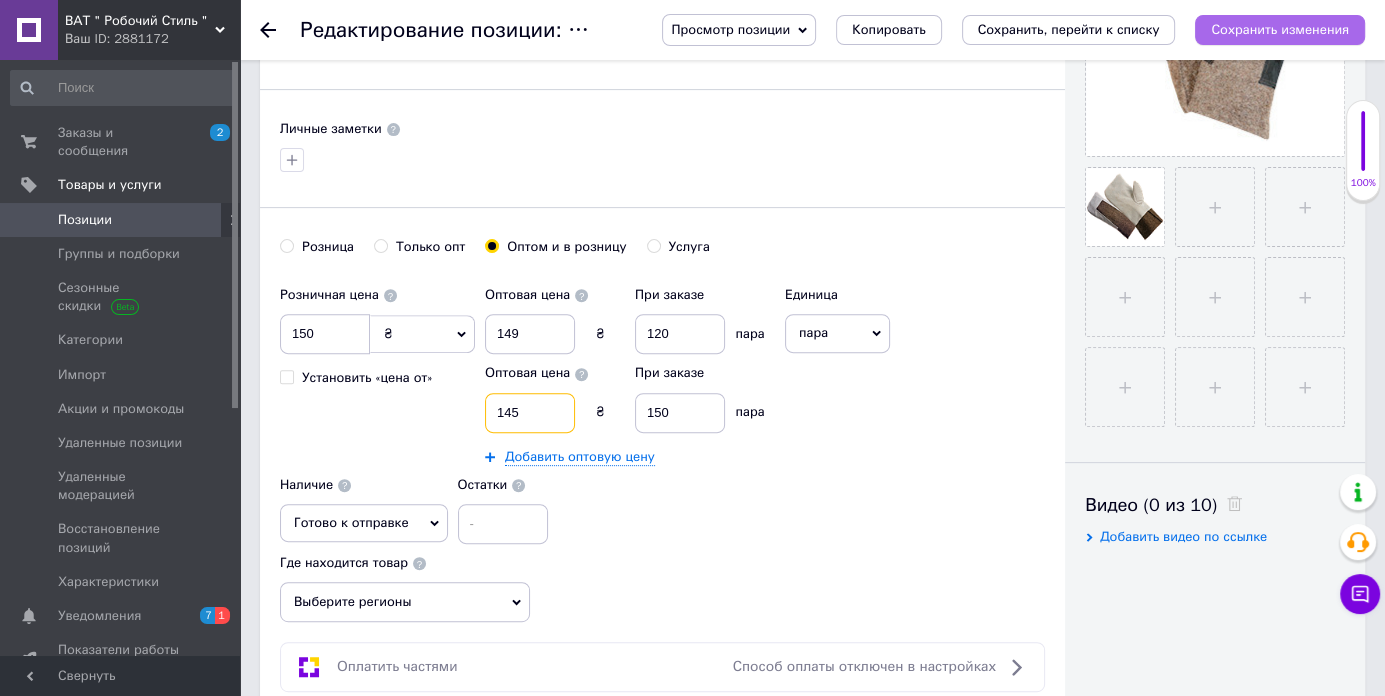 type on "145" 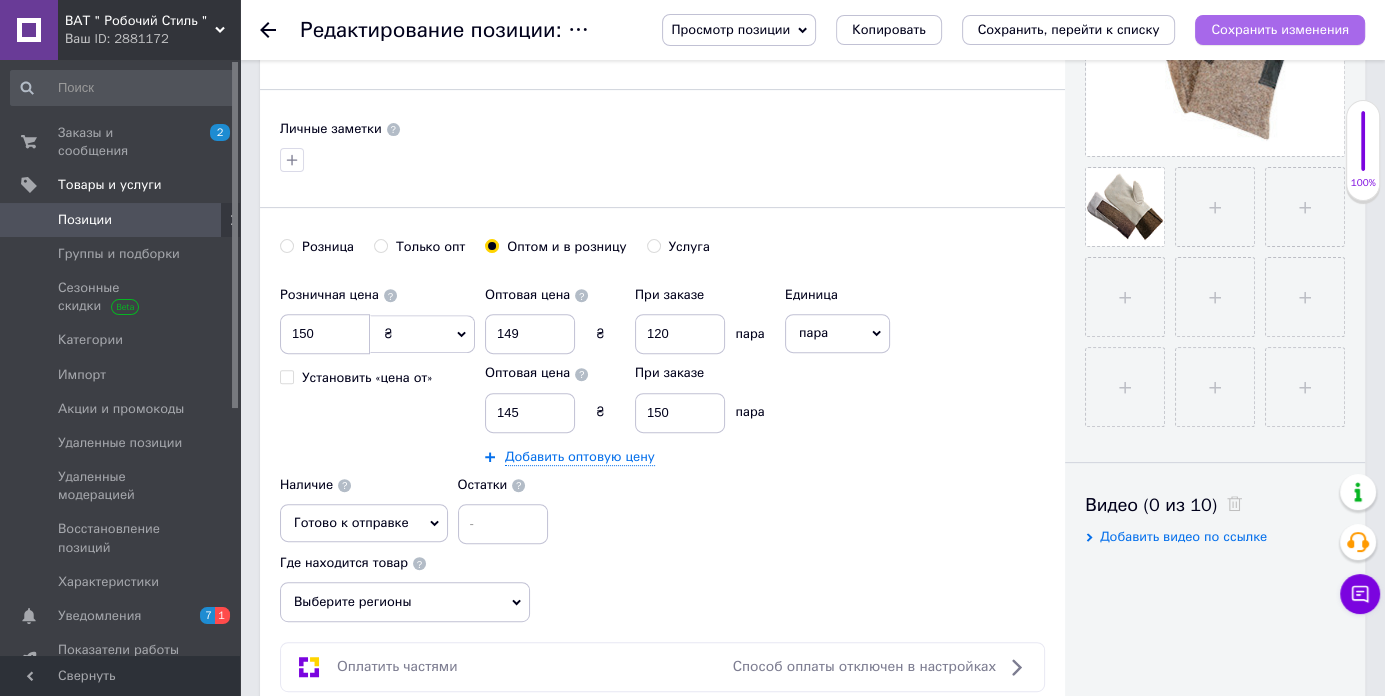 click on "Сохранить изменения" at bounding box center [1280, 29] 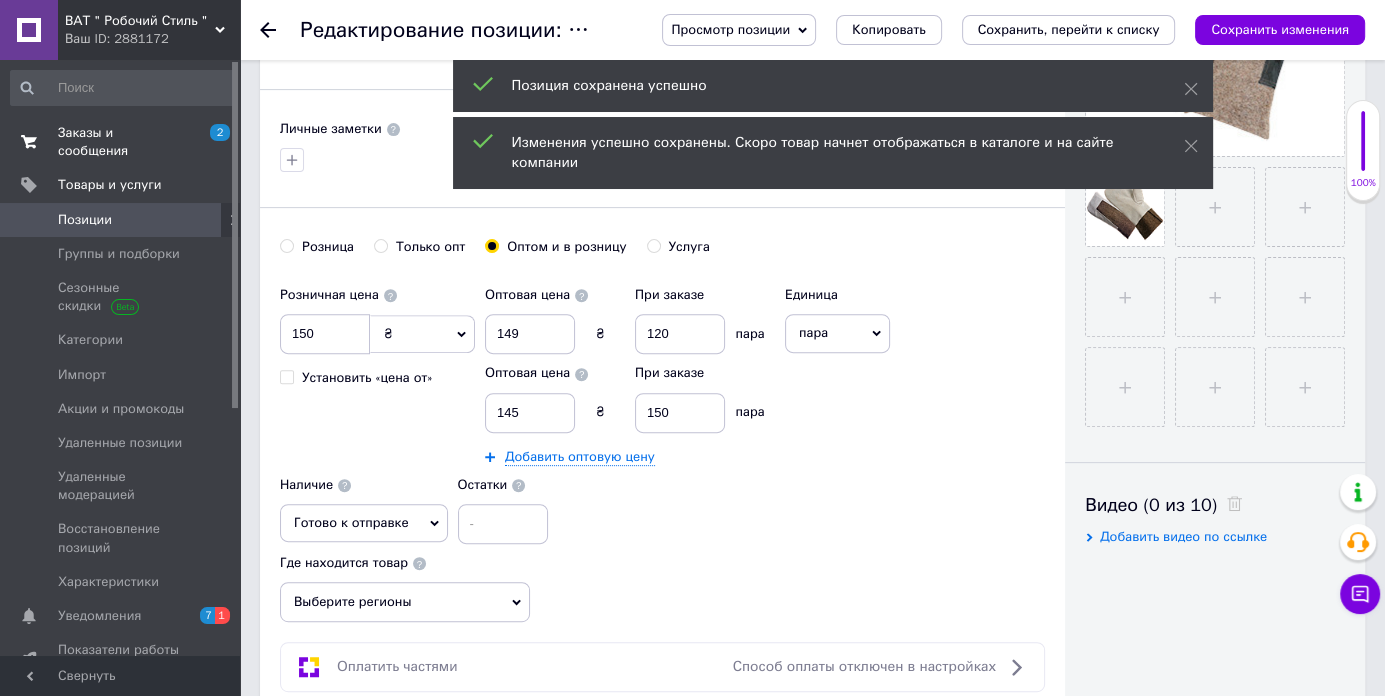 click on "Заказы и сообщения" at bounding box center (121, 142) 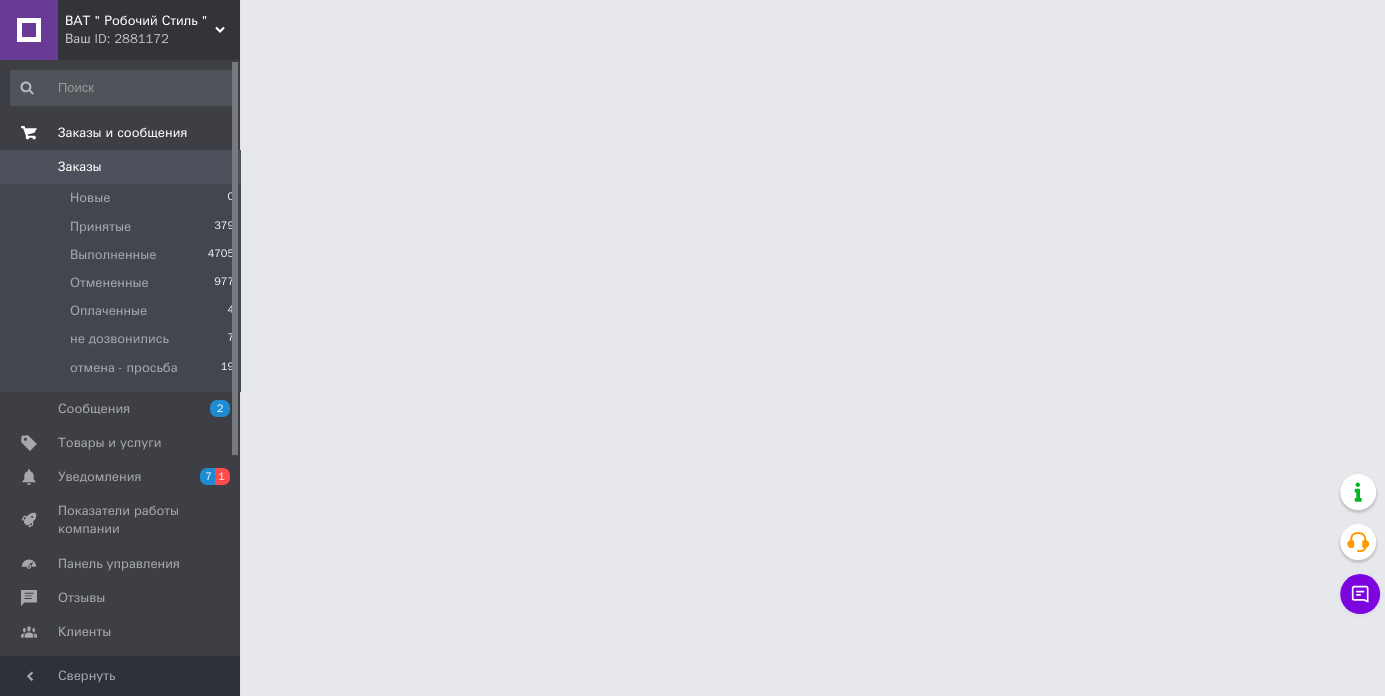 scroll, scrollTop: 0, scrollLeft: 0, axis: both 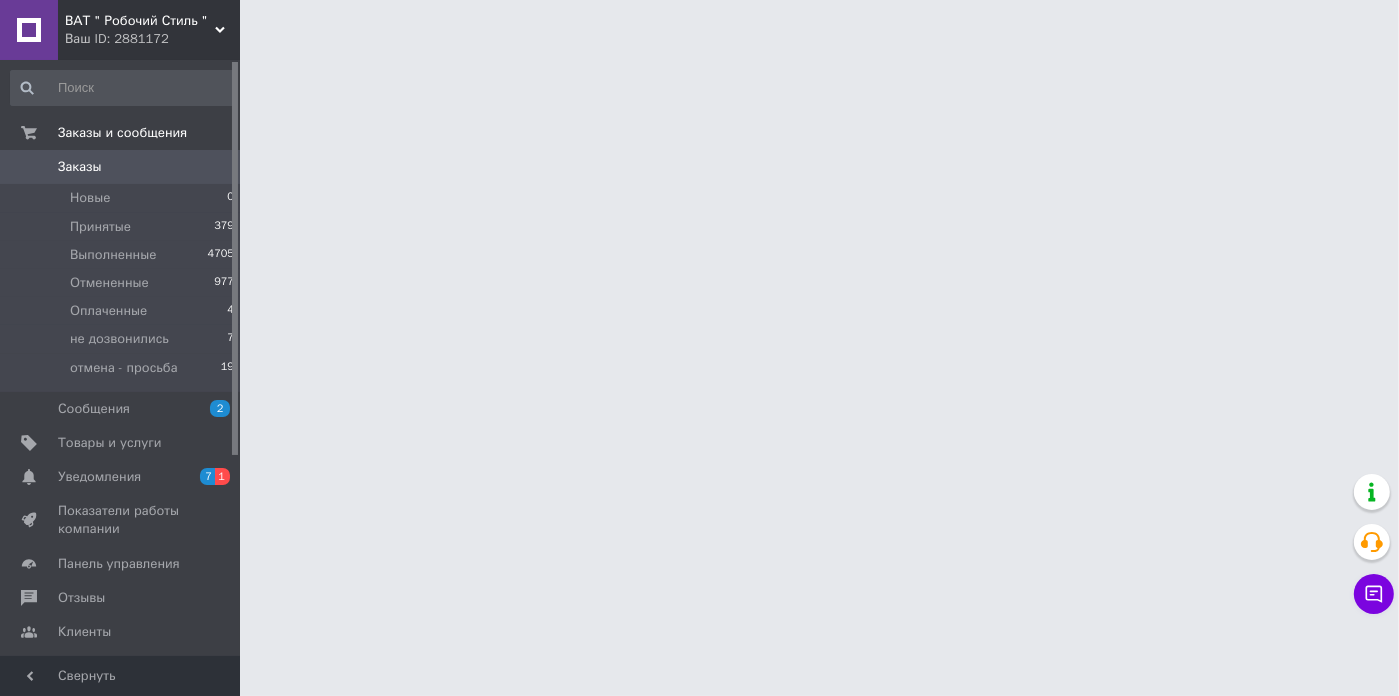 click on "ВАТ " Робочий Стиль " Ваш ID: 2881172" at bounding box center (149, 30) 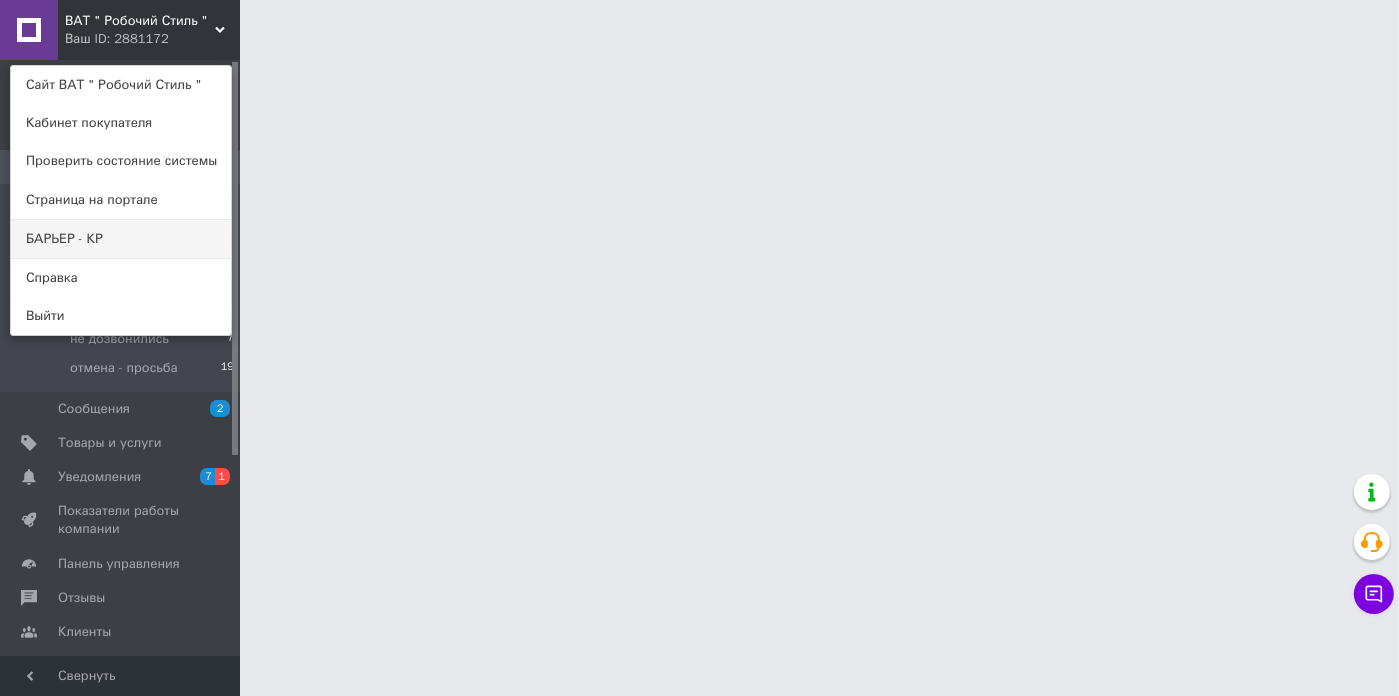 click on "БАРЬЕР - КР" at bounding box center [121, 239] 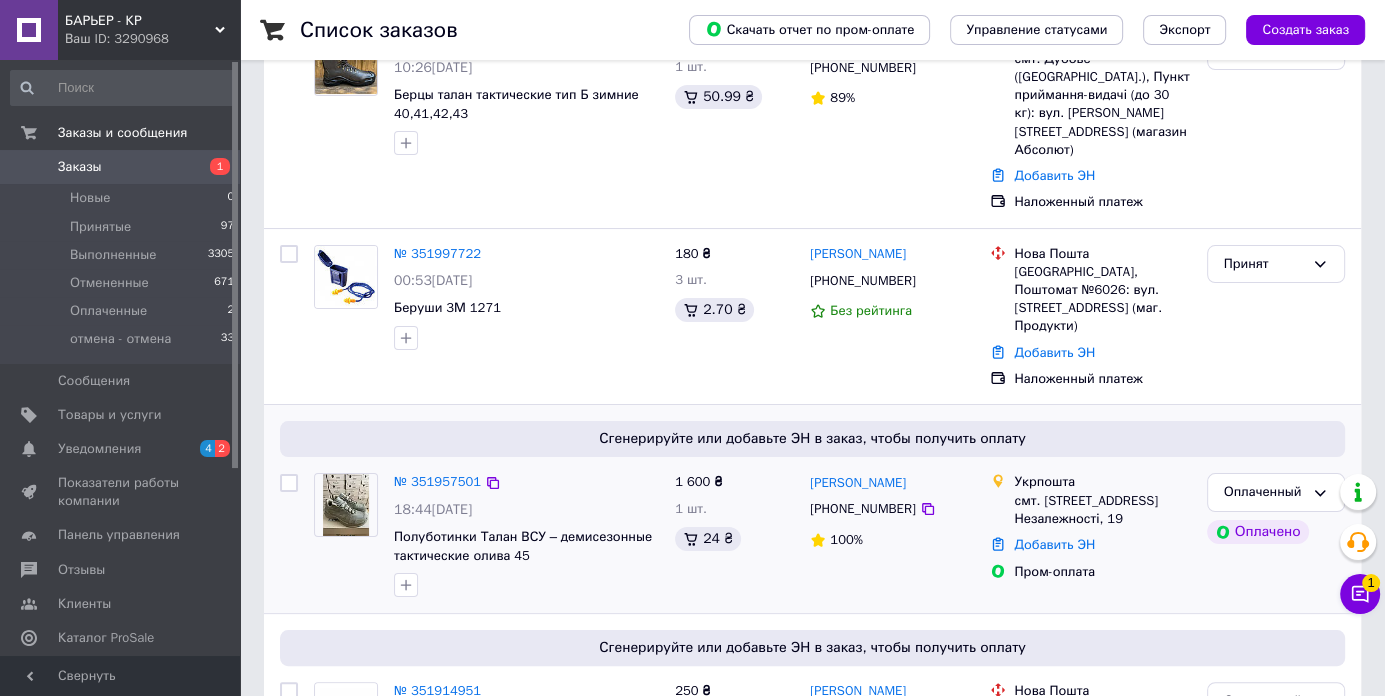scroll, scrollTop: 0, scrollLeft: 0, axis: both 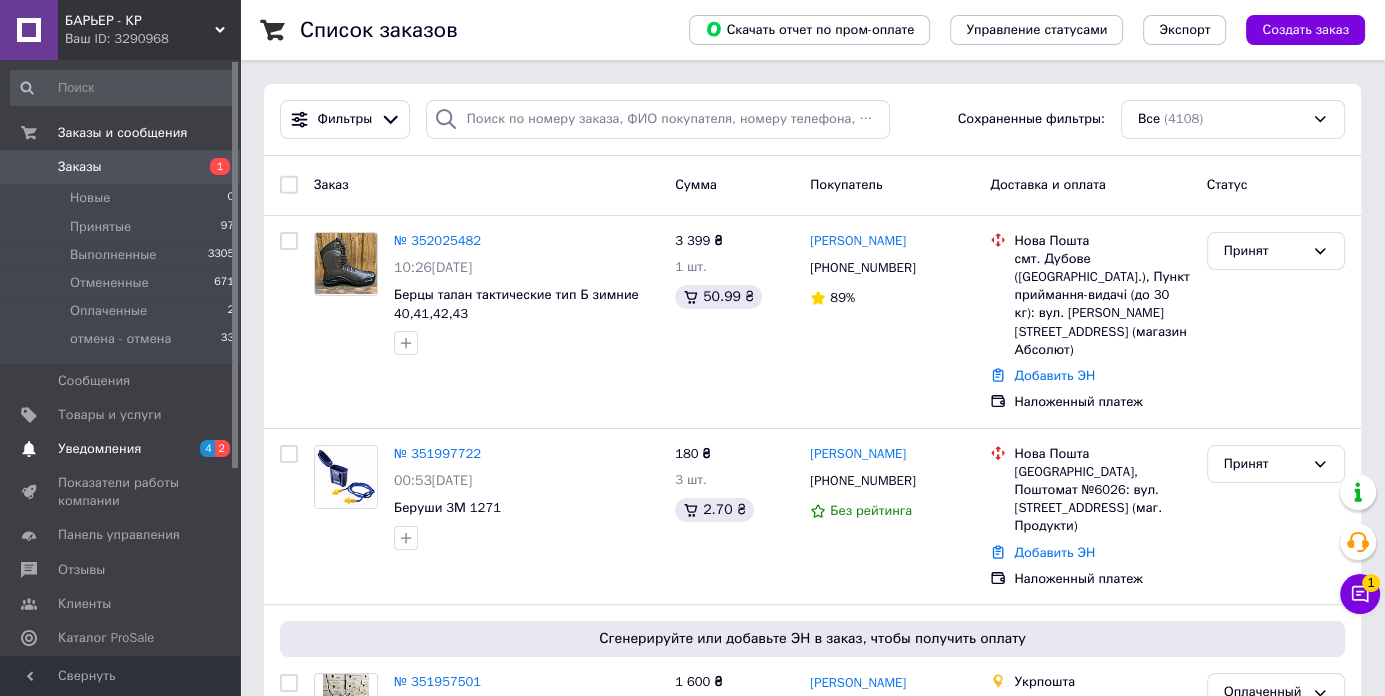 click on "Уведомления" at bounding box center (99, 449) 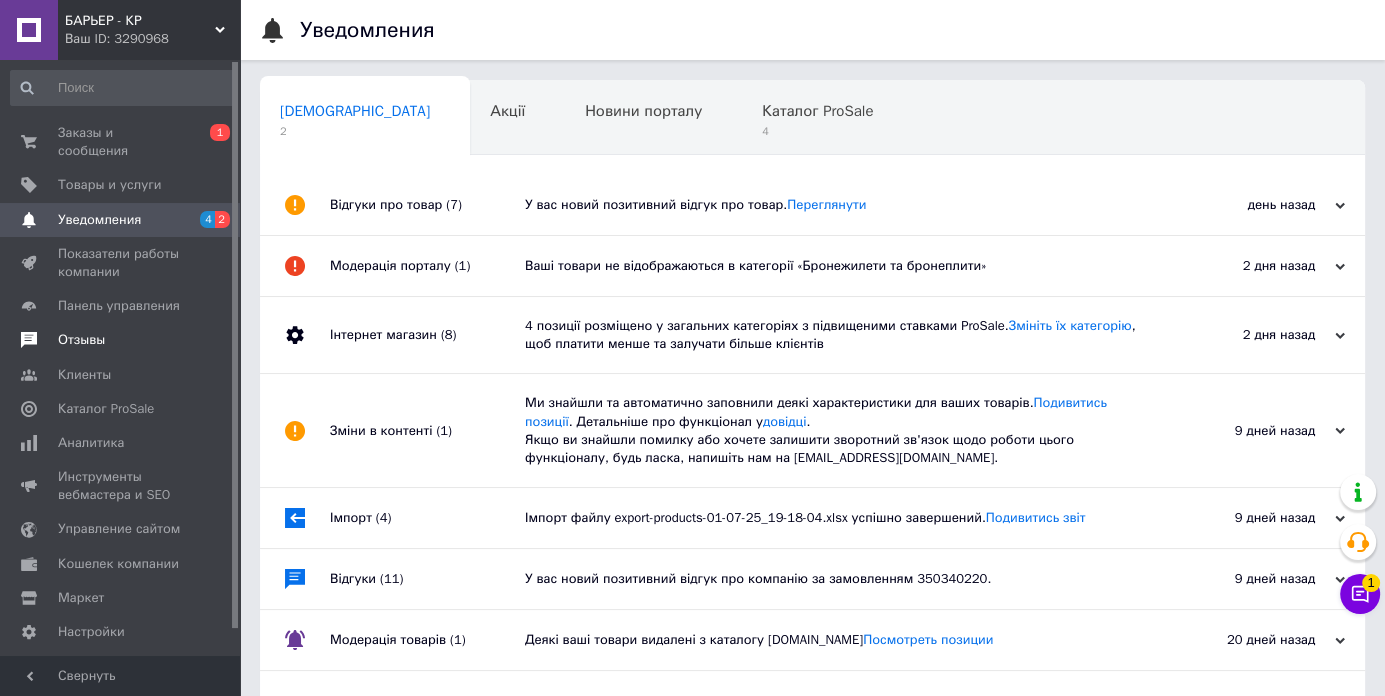 click on "Отзывы" at bounding box center [121, 340] 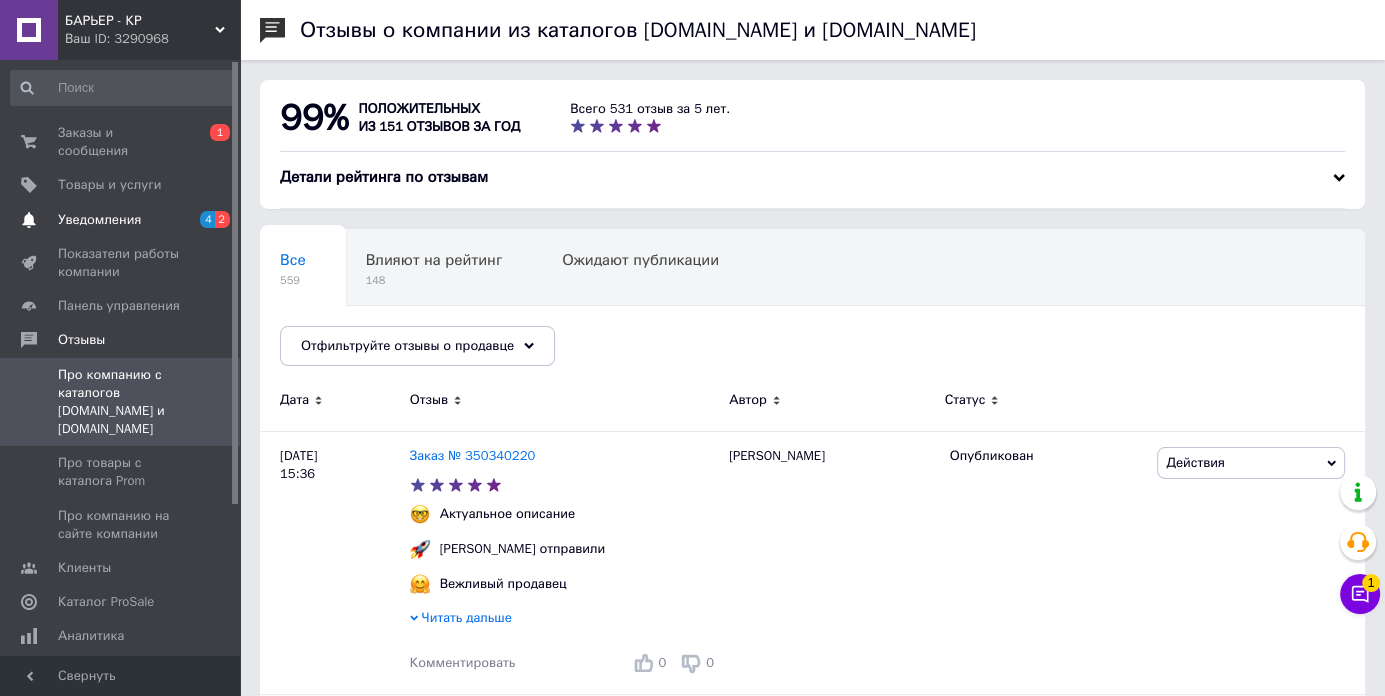 click on "Уведомления" at bounding box center (121, 220) 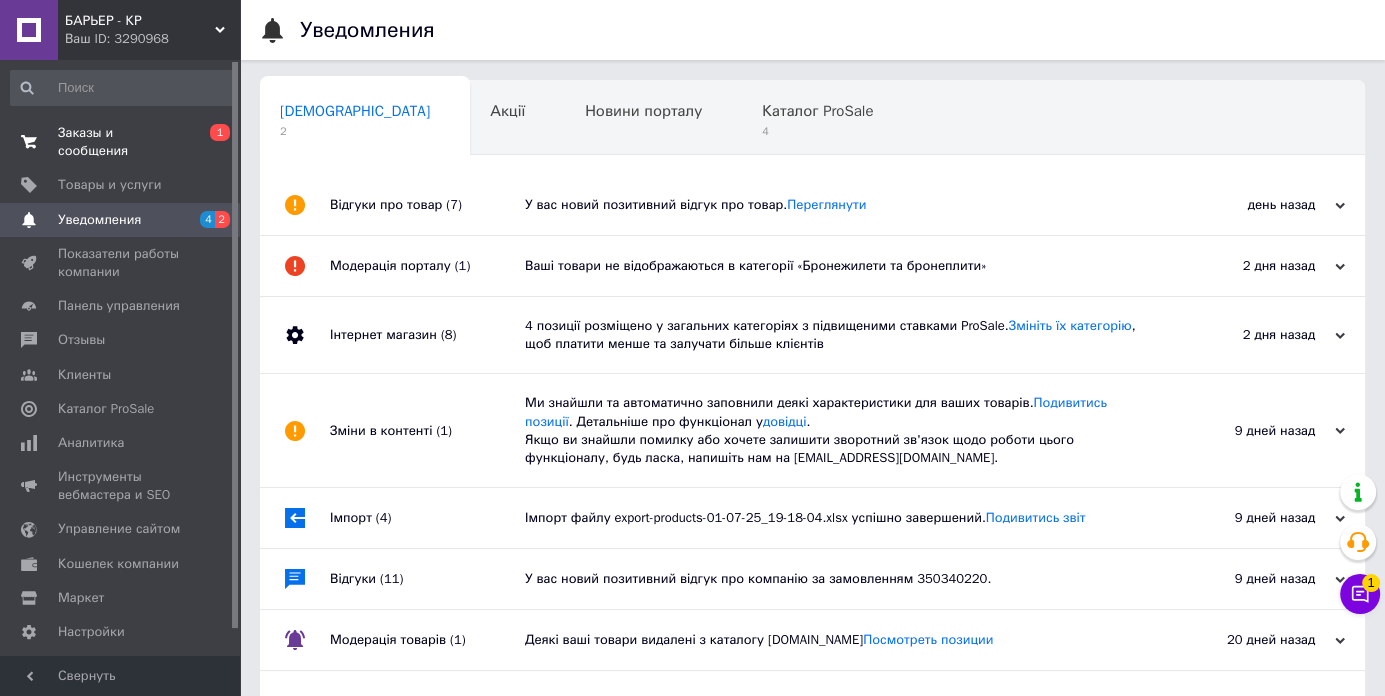 click on "Заказы и сообщения" at bounding box center (121, 142) 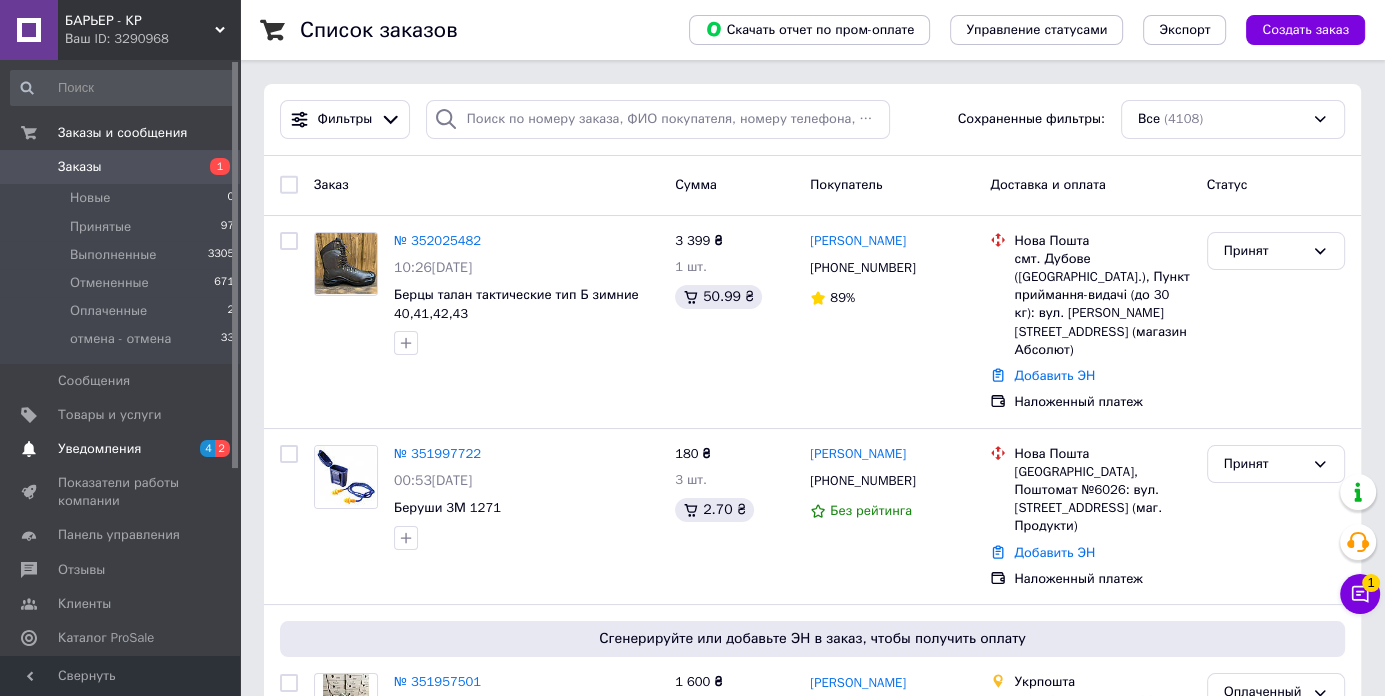 click on "Уведомления" at bounding box center [99, 449] 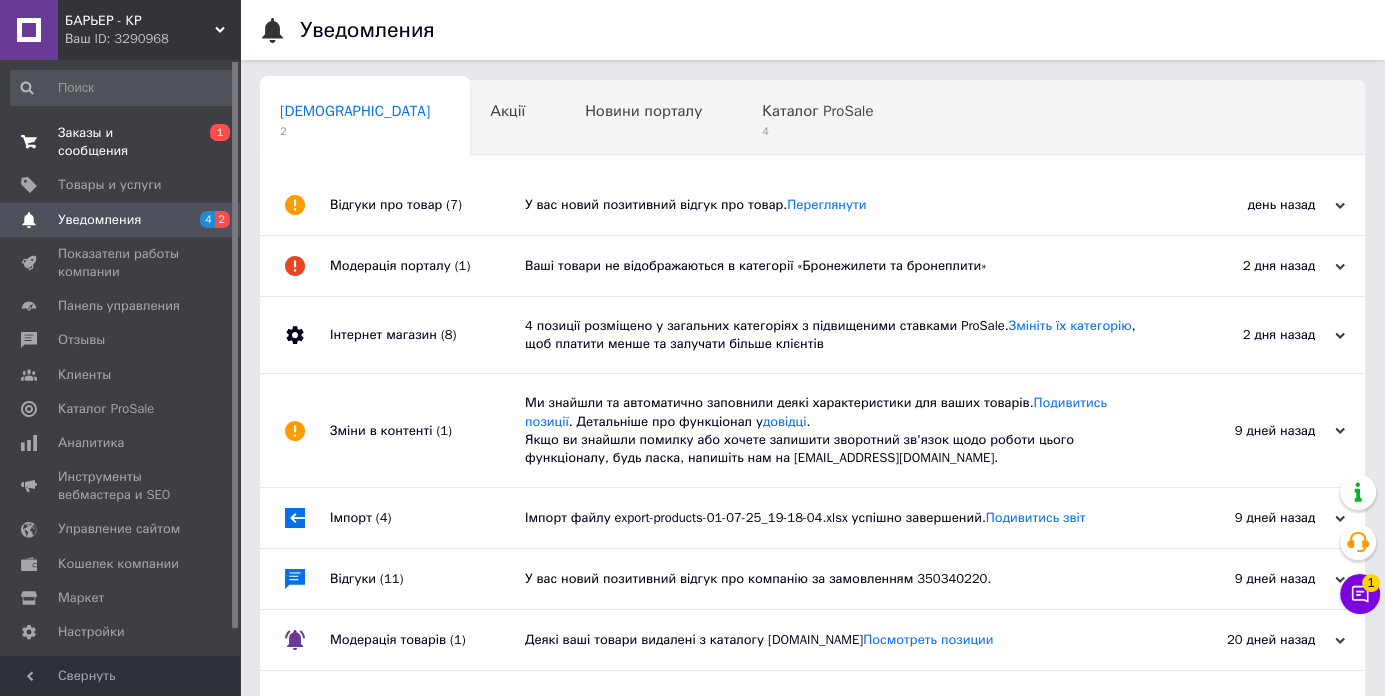 click on "Заказы и сообщения" at bounding box center (121, 142) 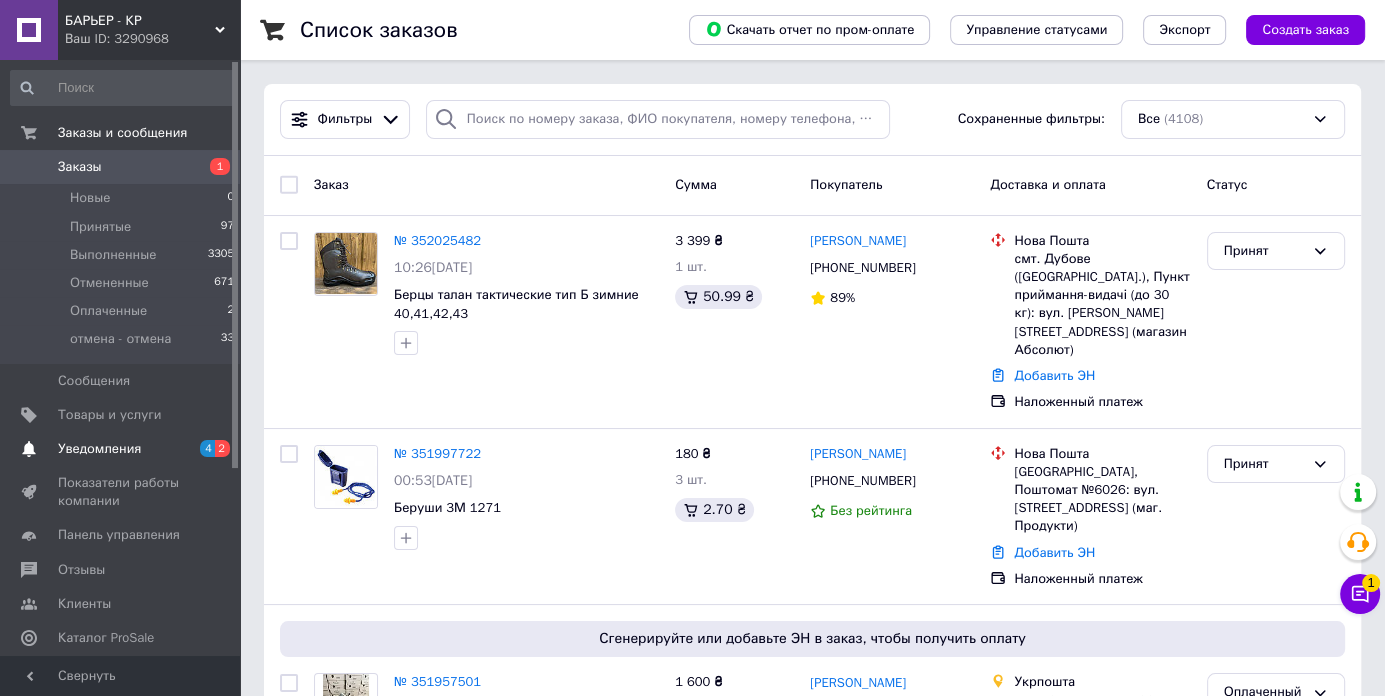 click on "Уведомления 4 2" at bounding box center (123, 449) 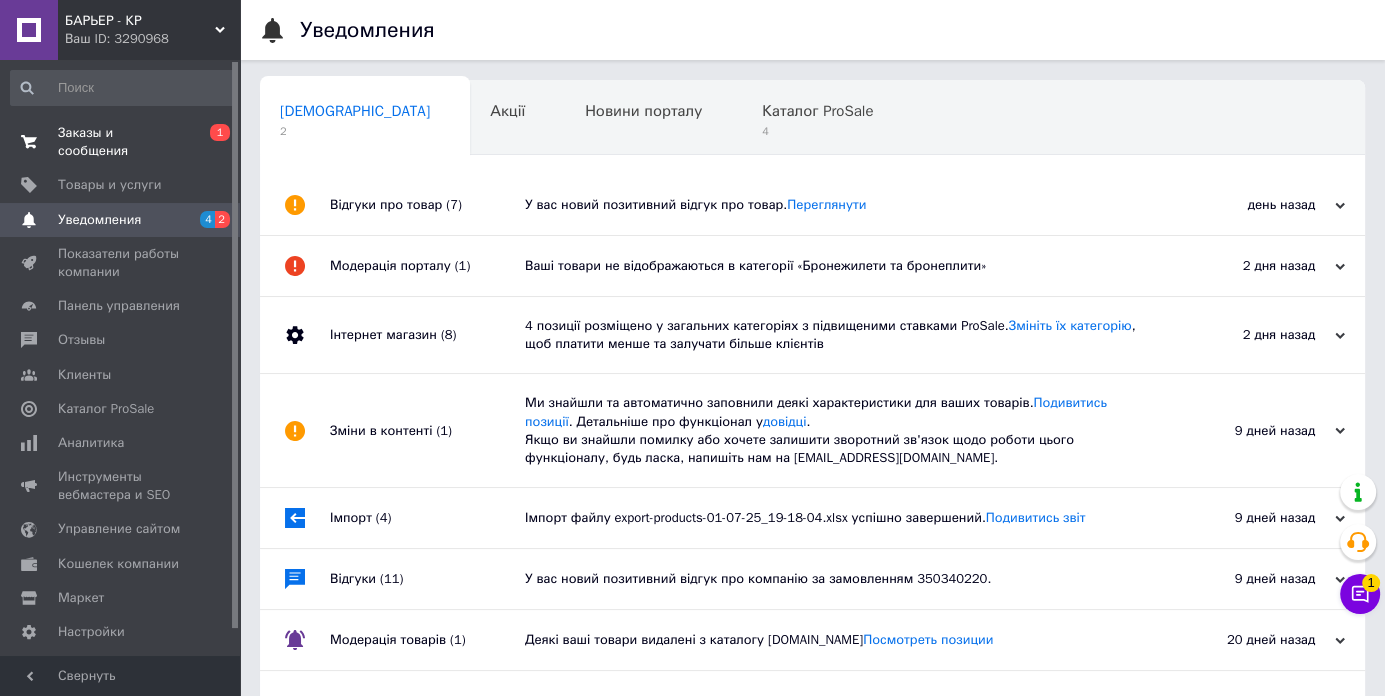 click on "Заказы и сообщения 0 1" at bounding box center (123, 142) 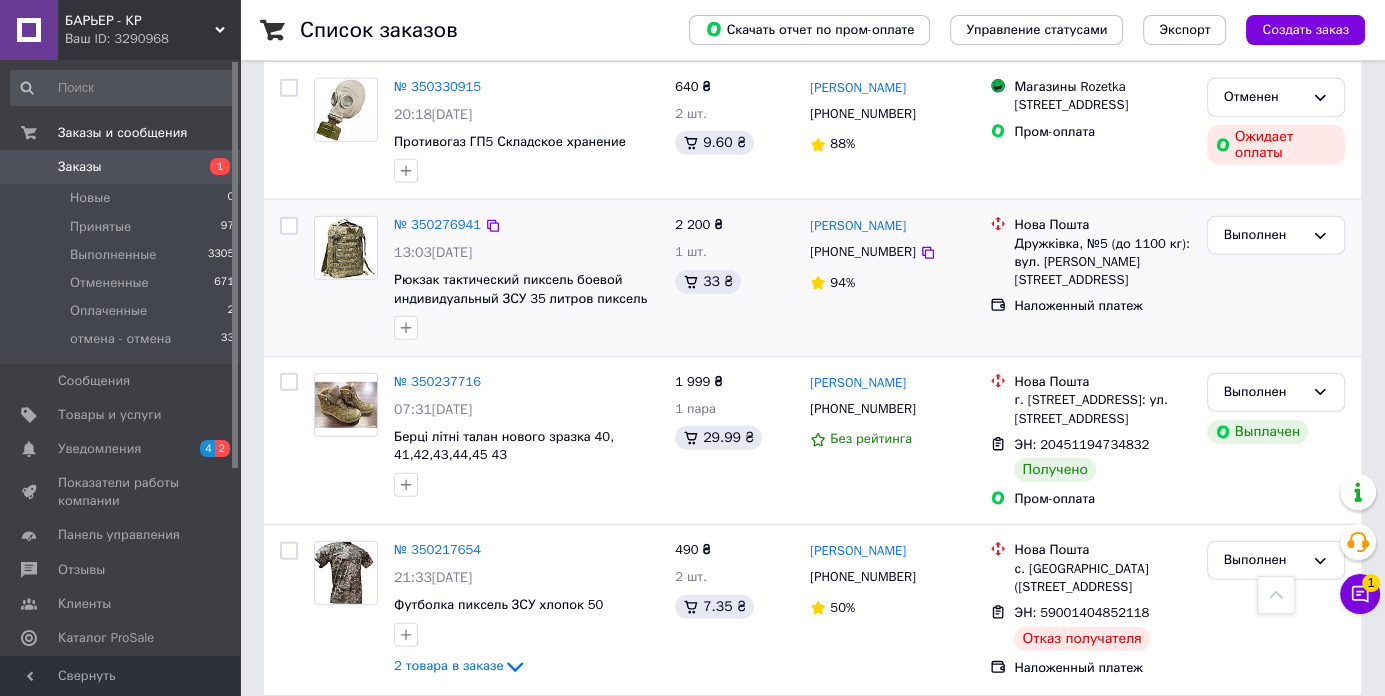 scroll, scrollTop: 5000, scrollLeft: 0, axis: vertical 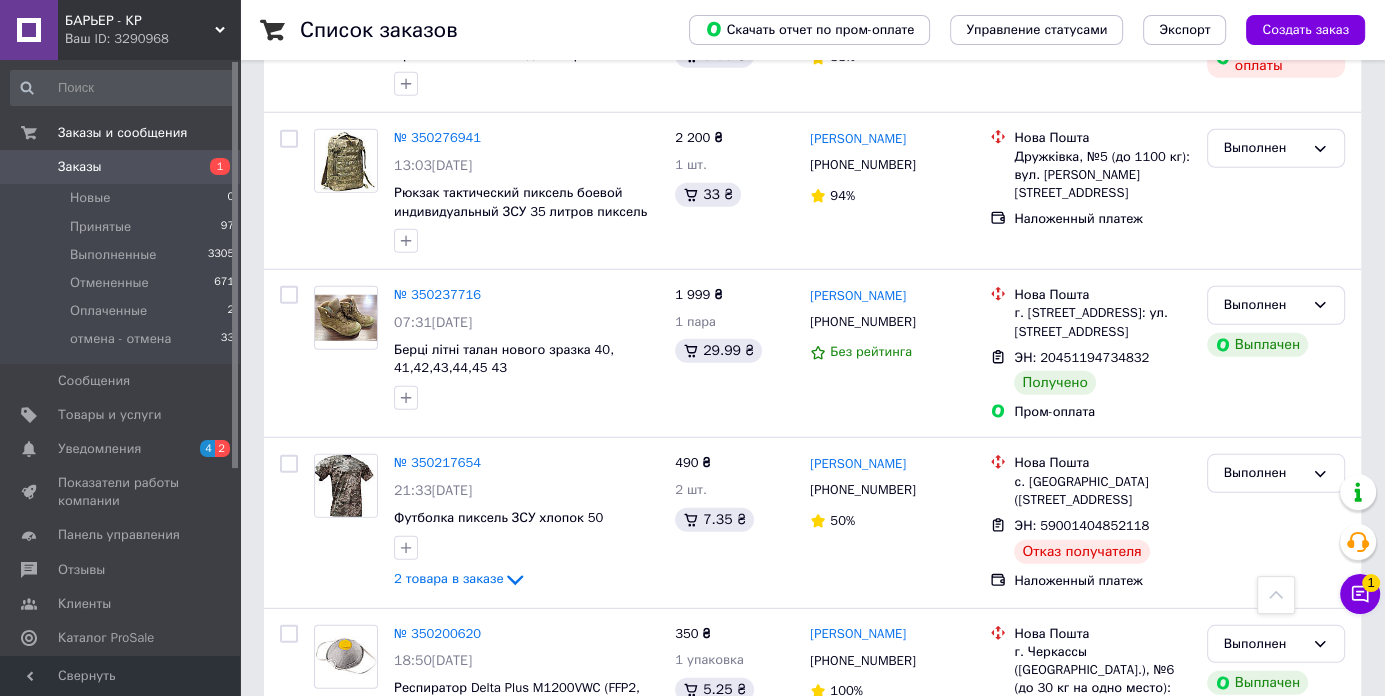 click on "Заказы" at bounding box center [121, 167] 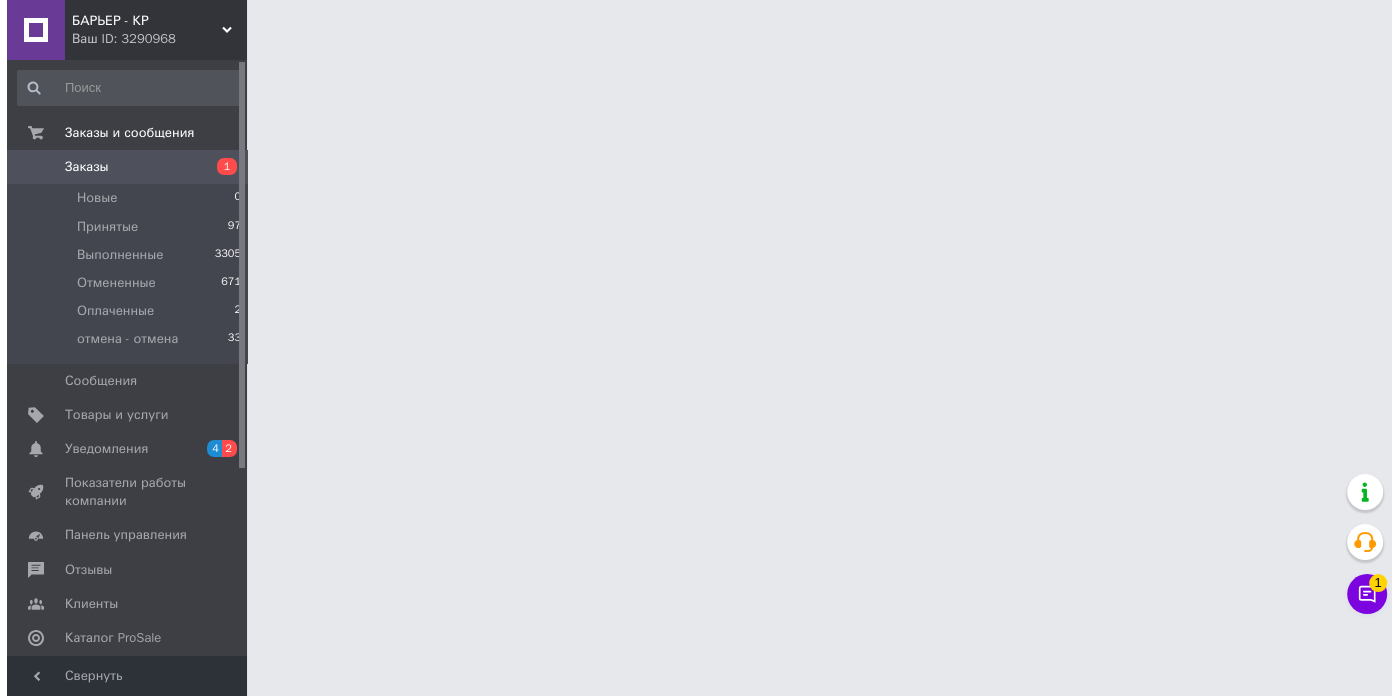 scroll, scrollTop: 0, scrollLeft: 0, axis: both 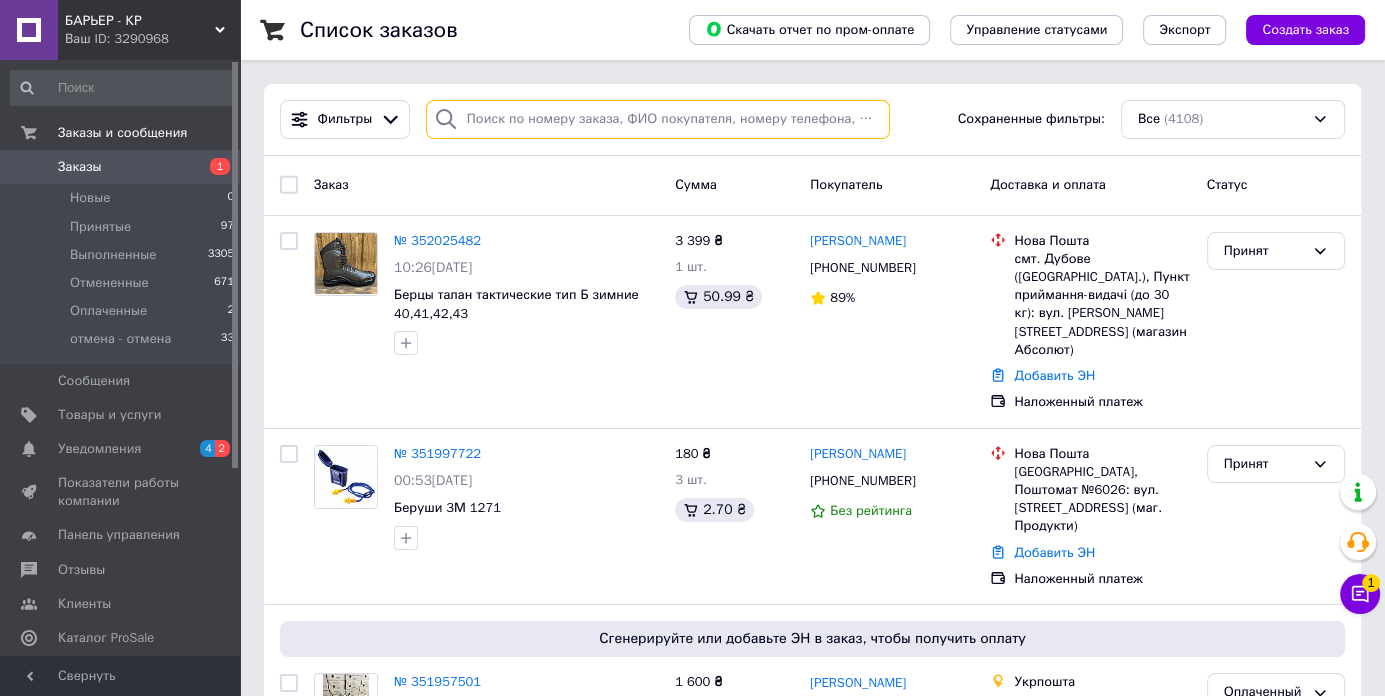 click at bounding box center [658, 119] 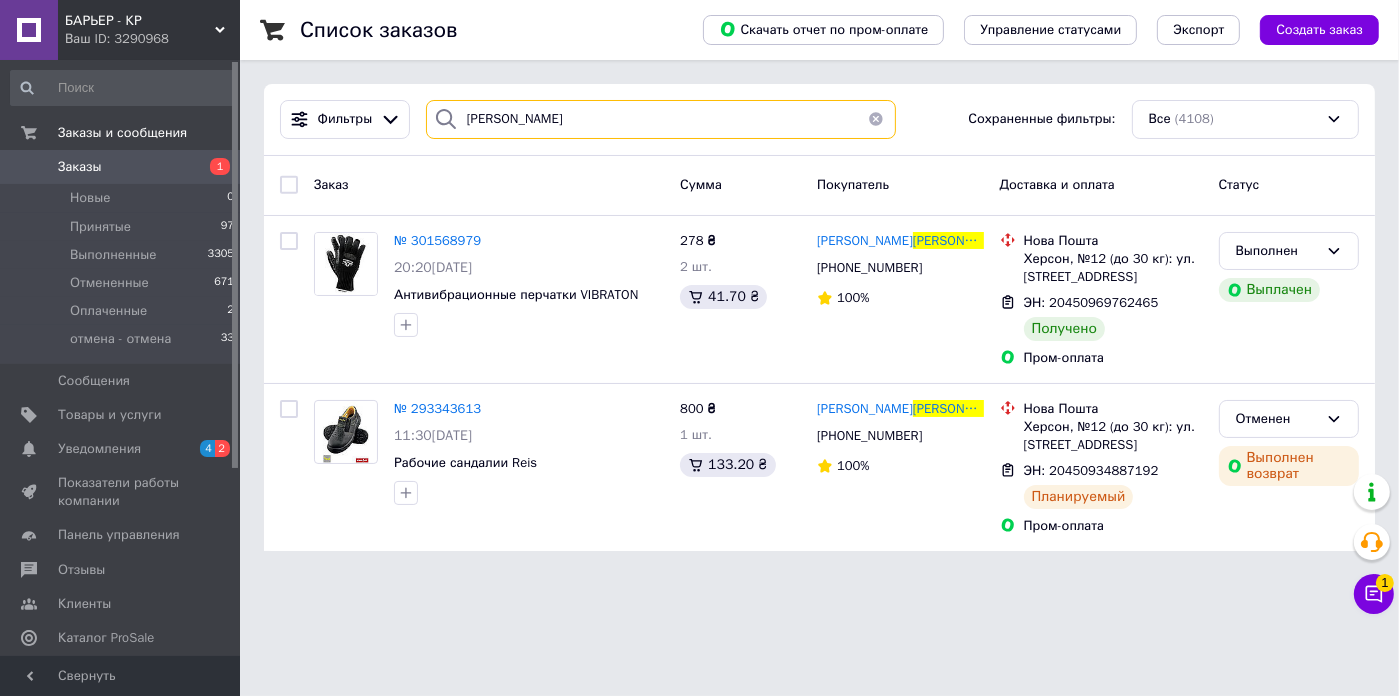 type on "хандусь" 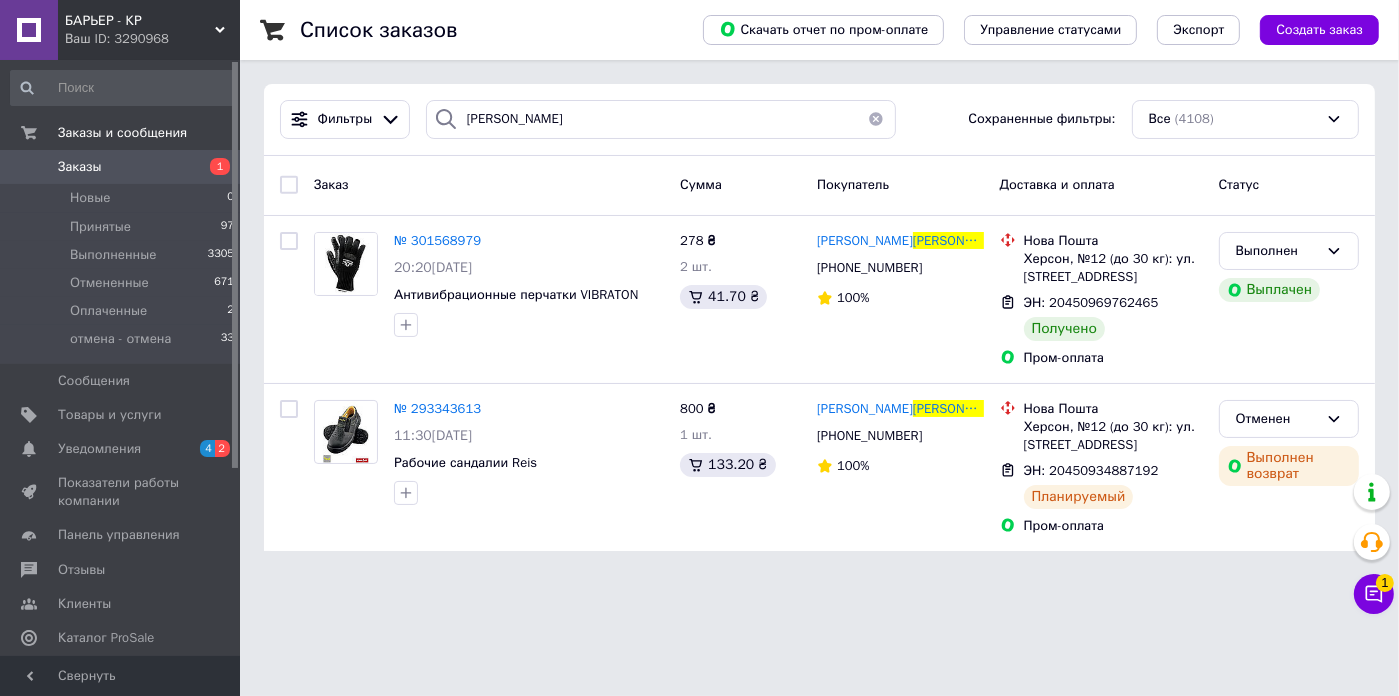 click on "БАРЬЕР - КР Ваш ID: 3290968" at bounding box center (149, 30) 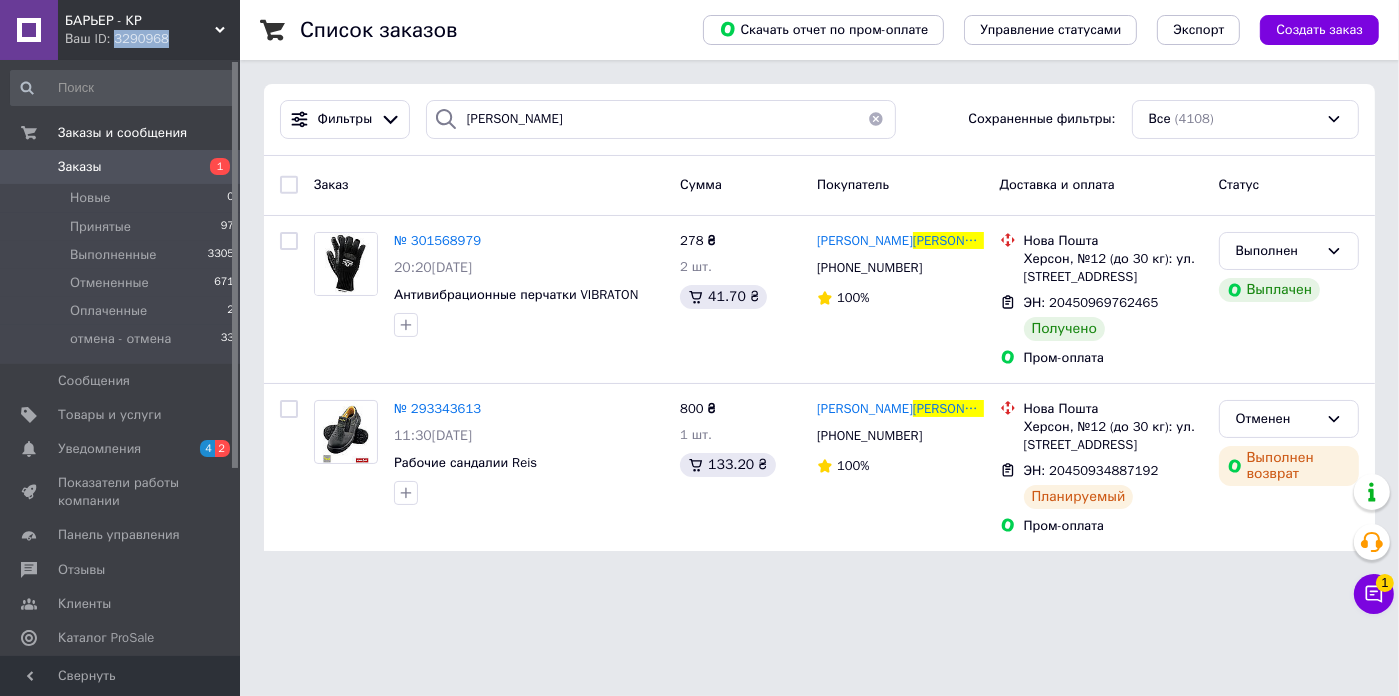 click on "БАРЬЕР - КР Ваш ID: 3290968" at bounding box center [149, 30] 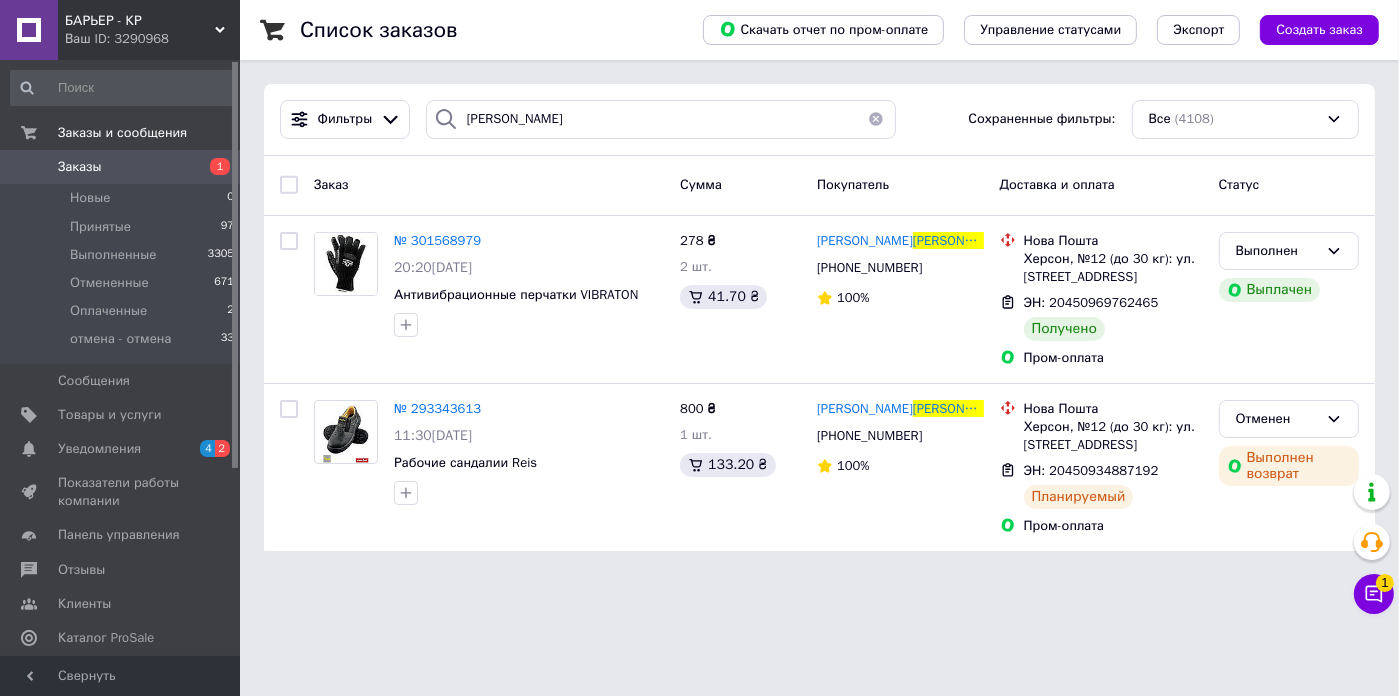 click at bounding box center (280, 30) 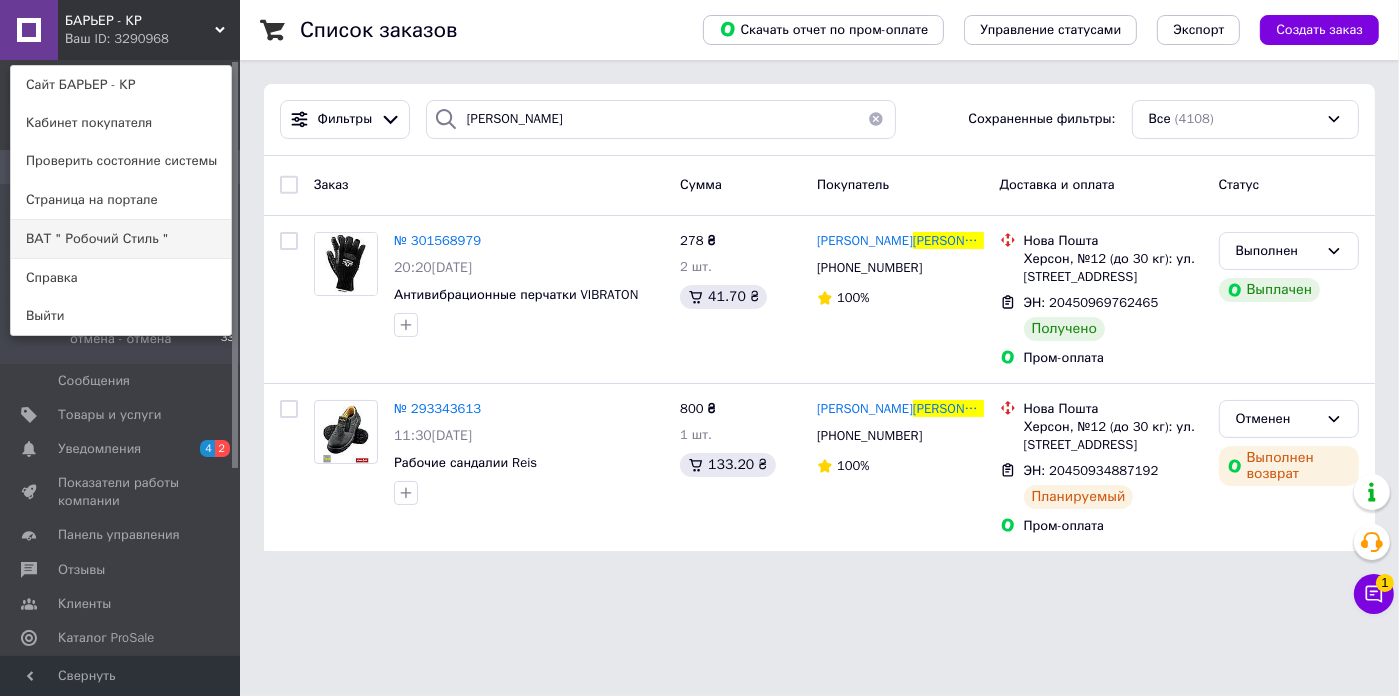 click on "ВАТ " Робочий Стиль "" at bounding box center (121, 239) 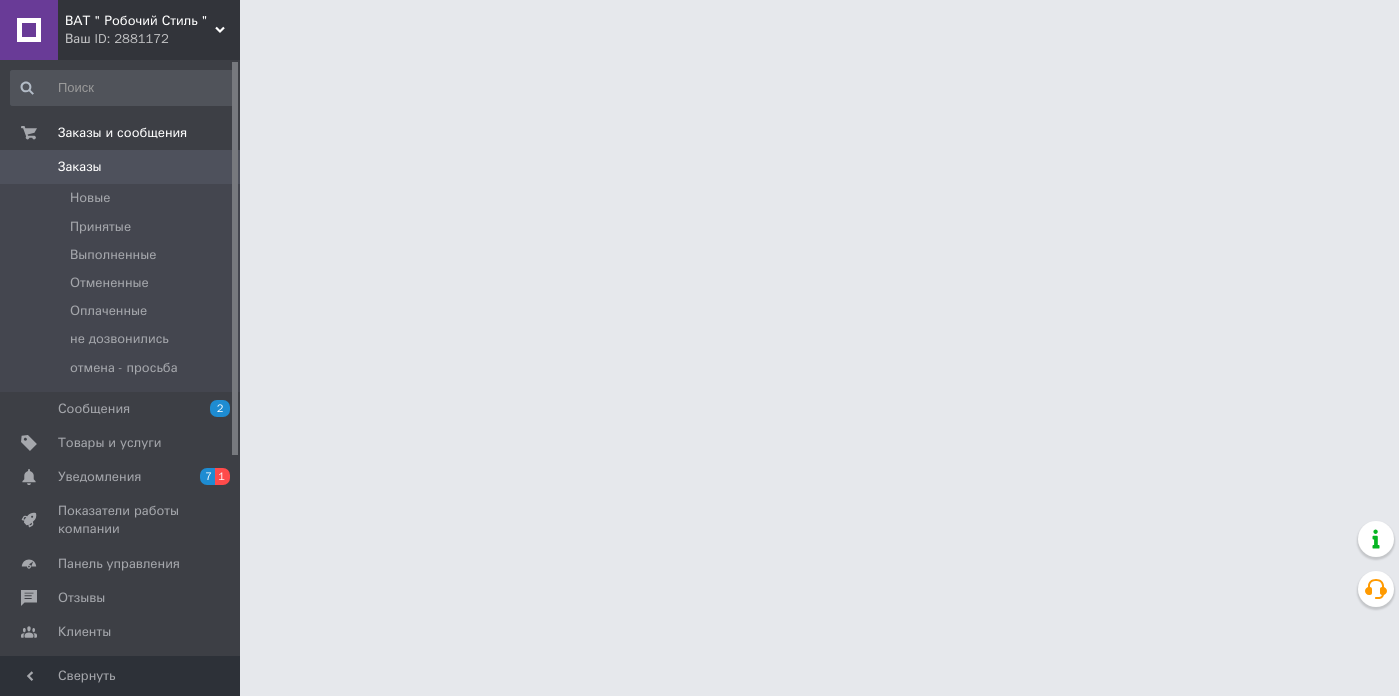 scroll, scrollTop: 0, scrollLeft: 0, axis: both 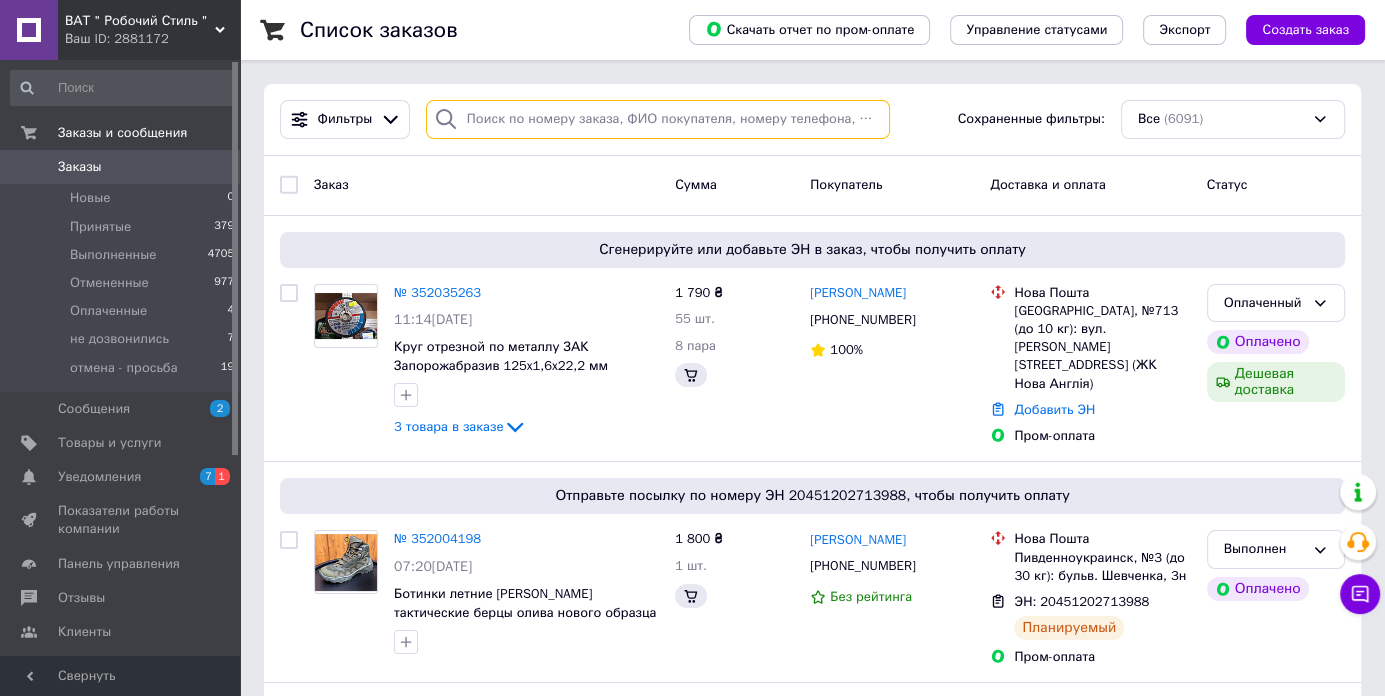 click at bounding box center (658, 119) 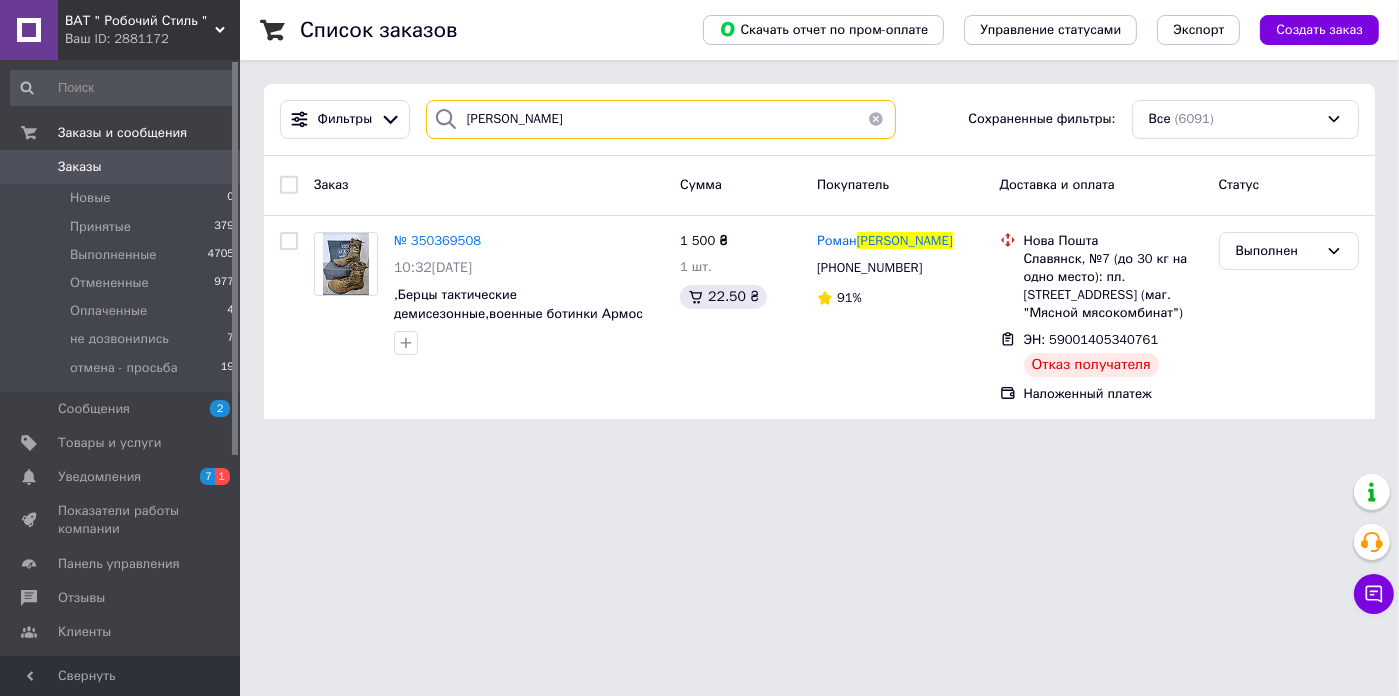 drag, startPoint x: 584, startPoint y: 122, endPoint x: 129, endPoint y: 102, distance: 455.43936 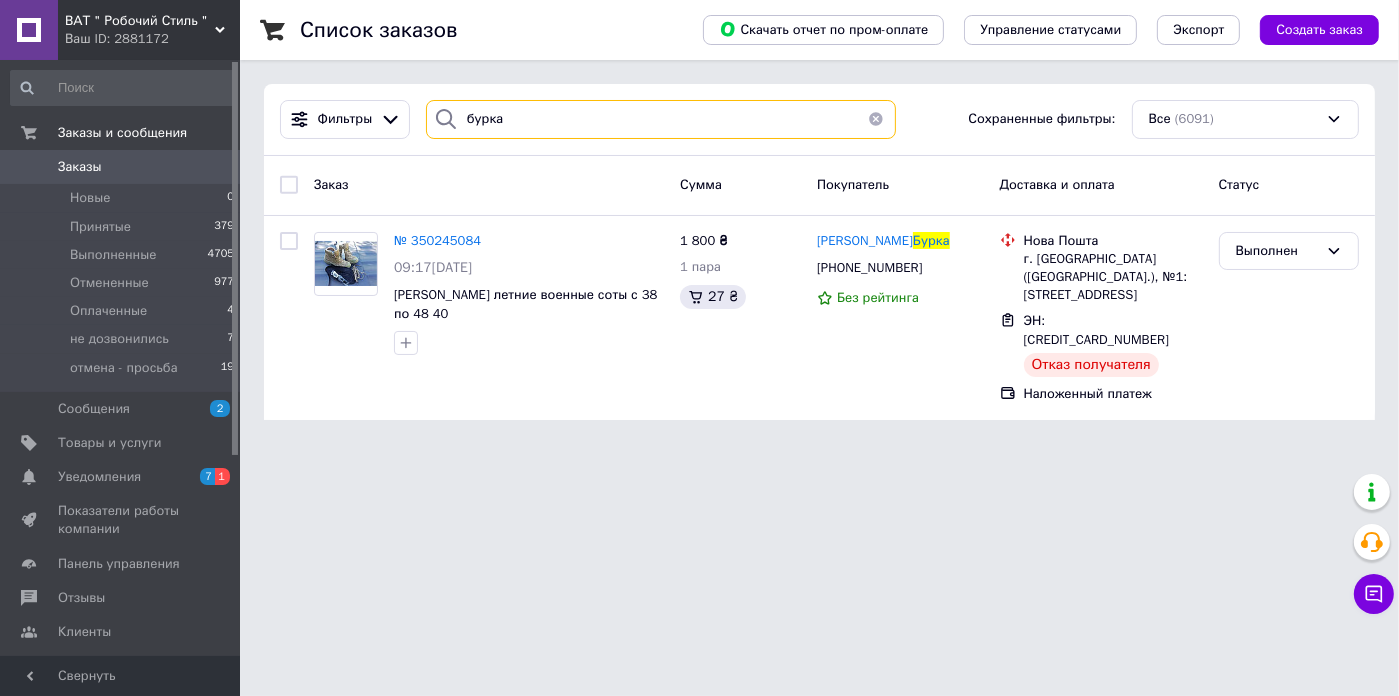 type on "бурка" 